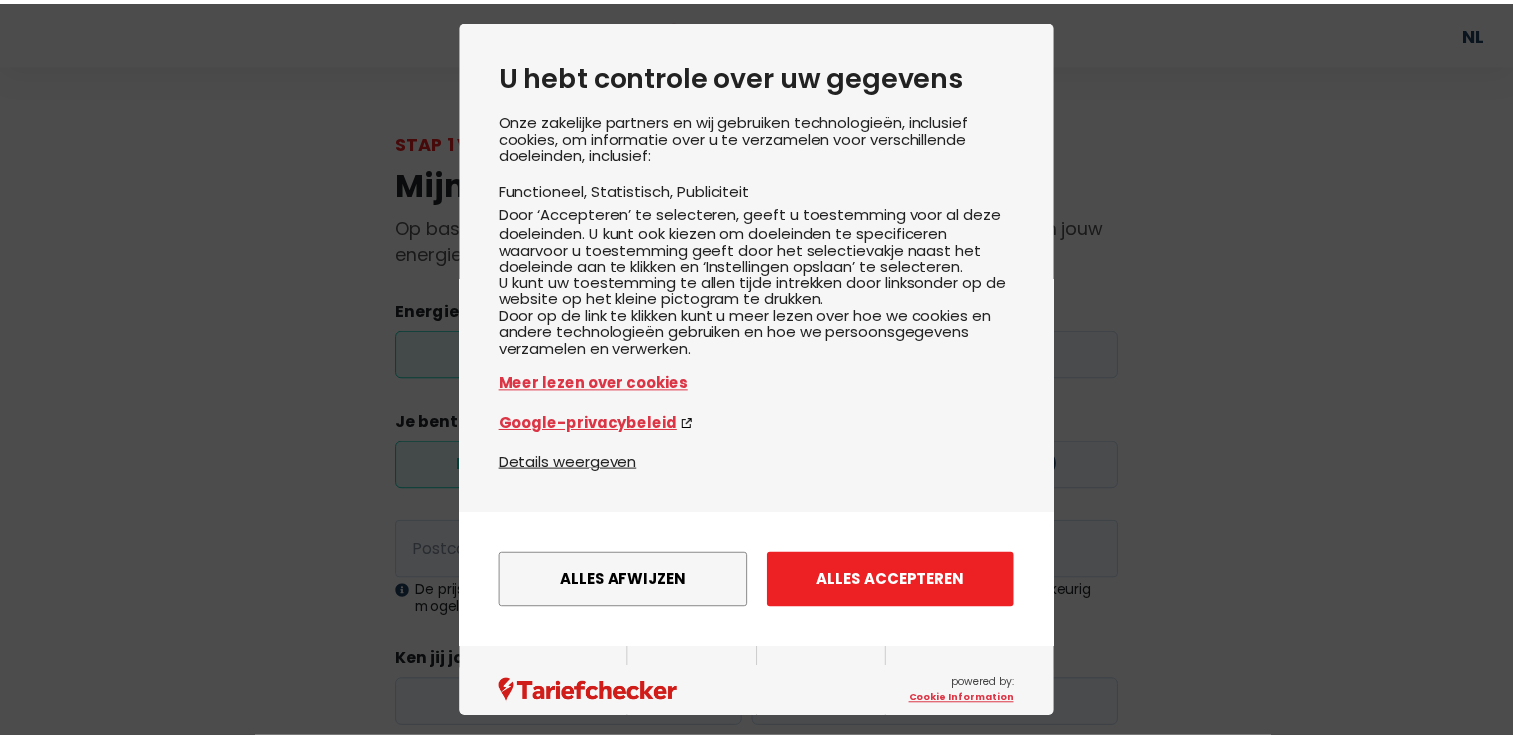 scroll, scrollTop: 0, scrollLeft: 0, axis: both 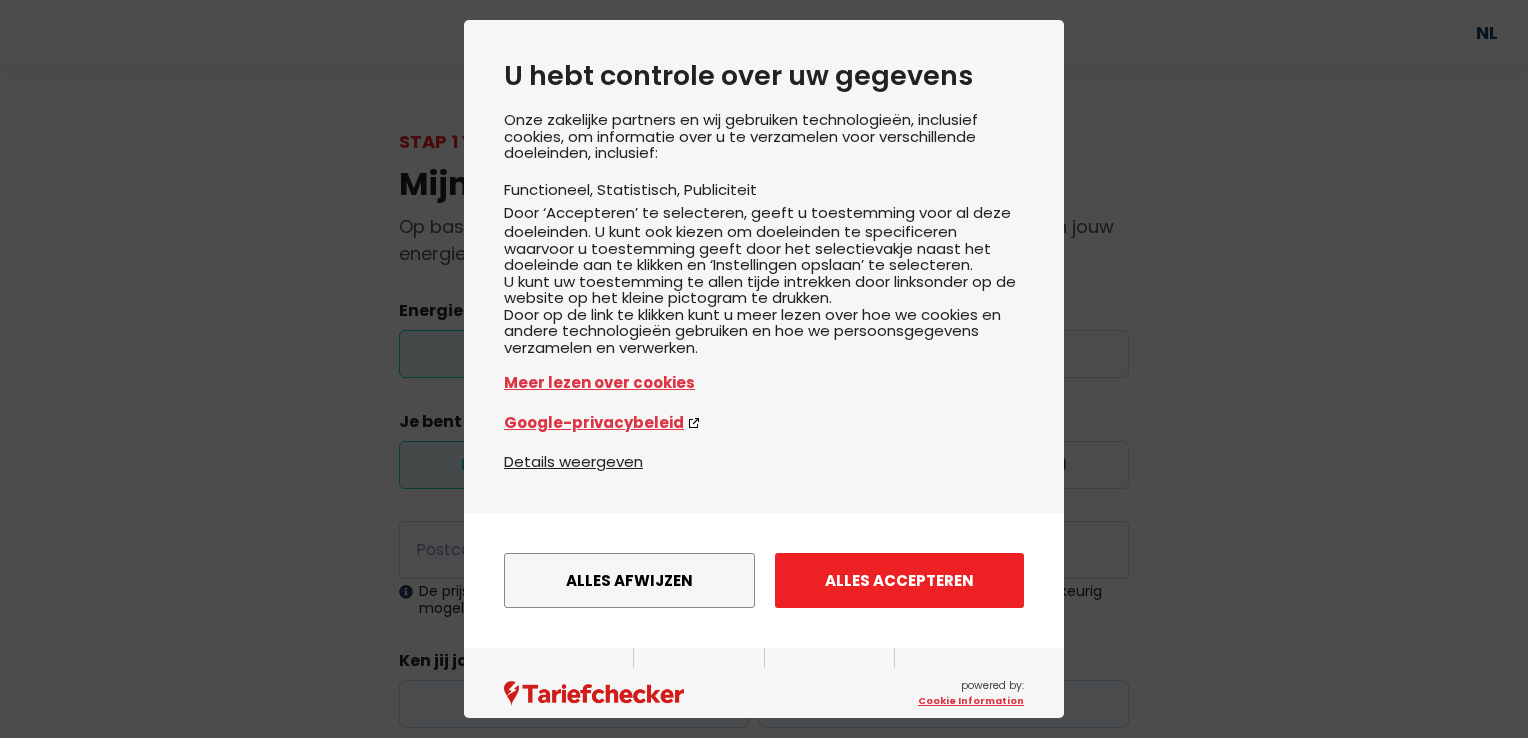 click on "Alles accepteren" at bounding box center [899, 580] 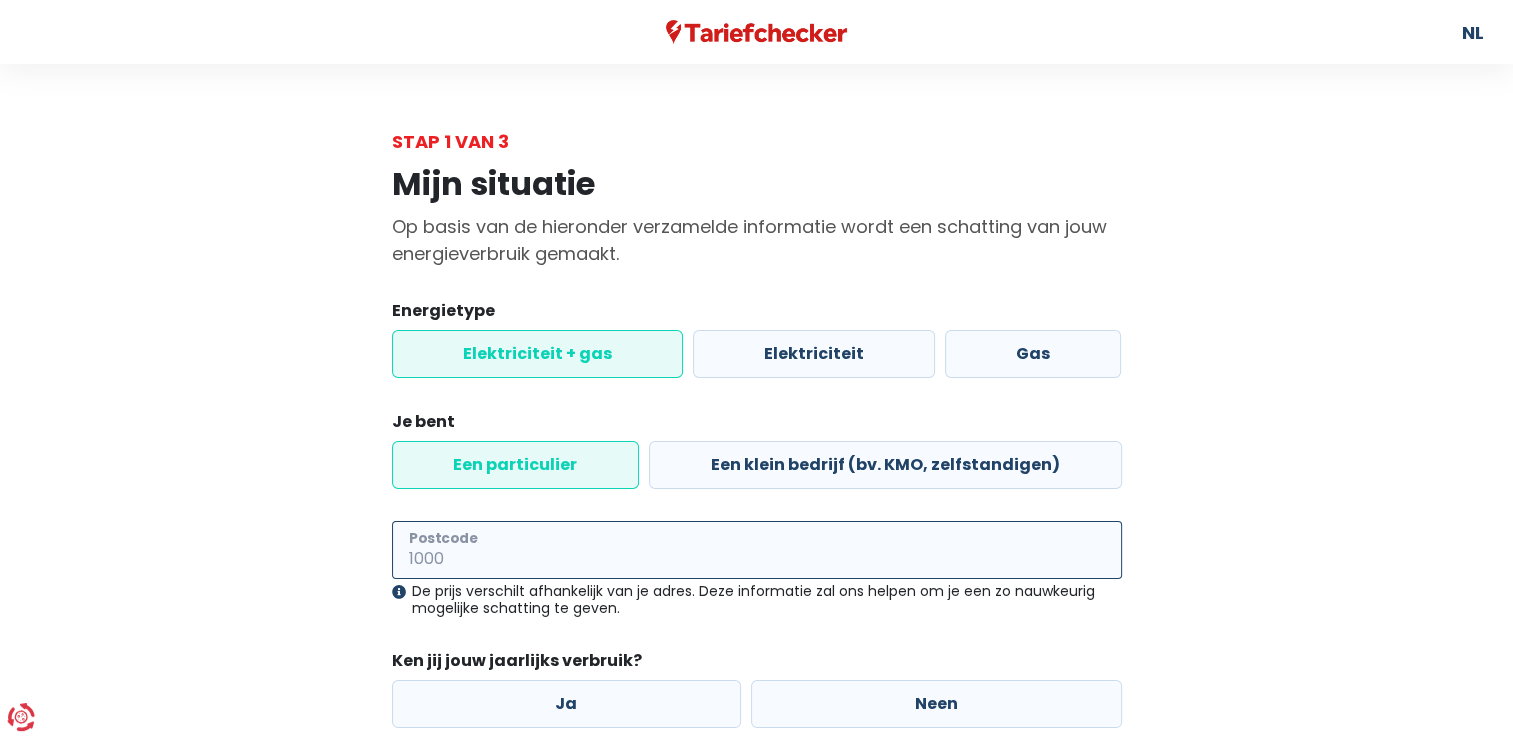 click on "Postcode" at bounding box center [757, 550] 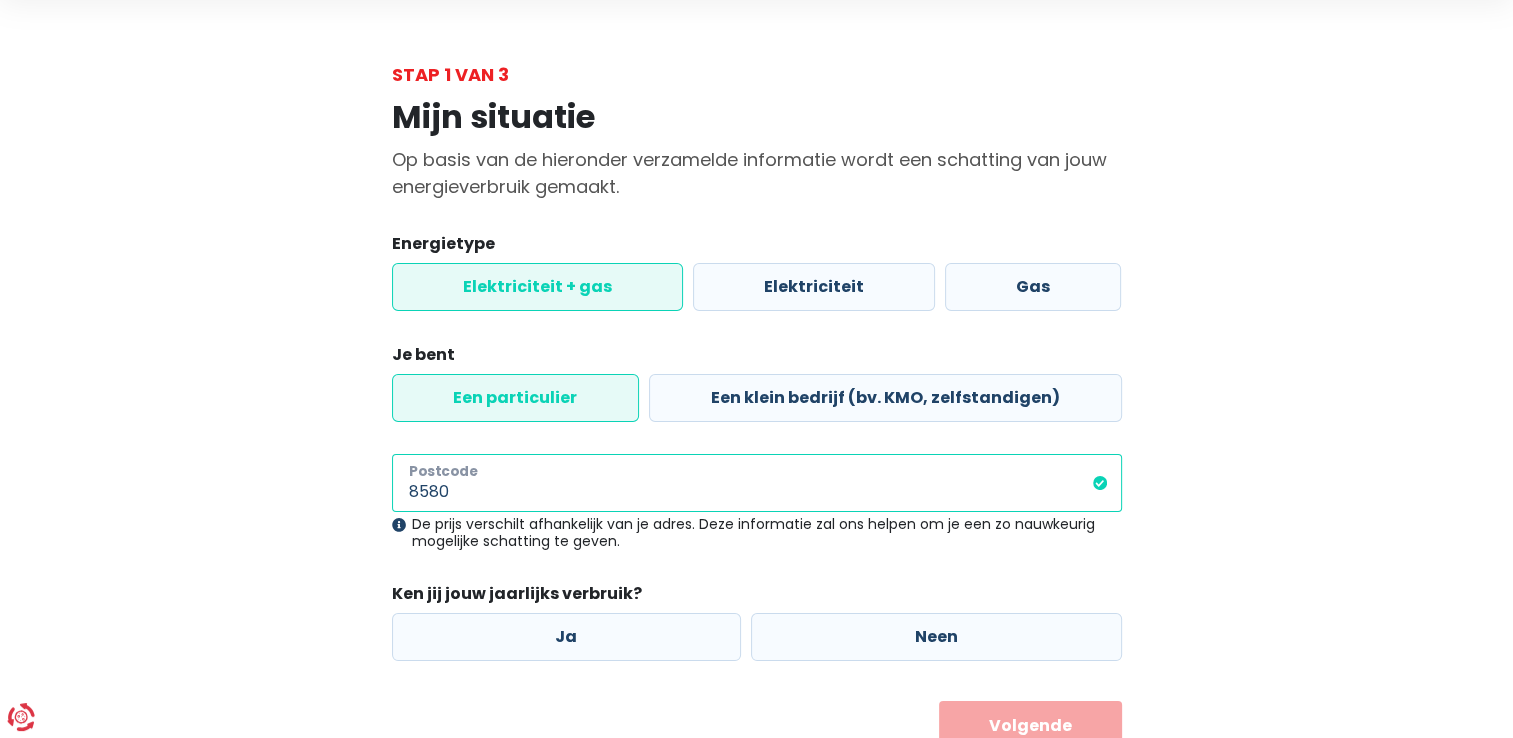 scroll, scrollTop: 144, scrollLeft: 0, axis: vertical 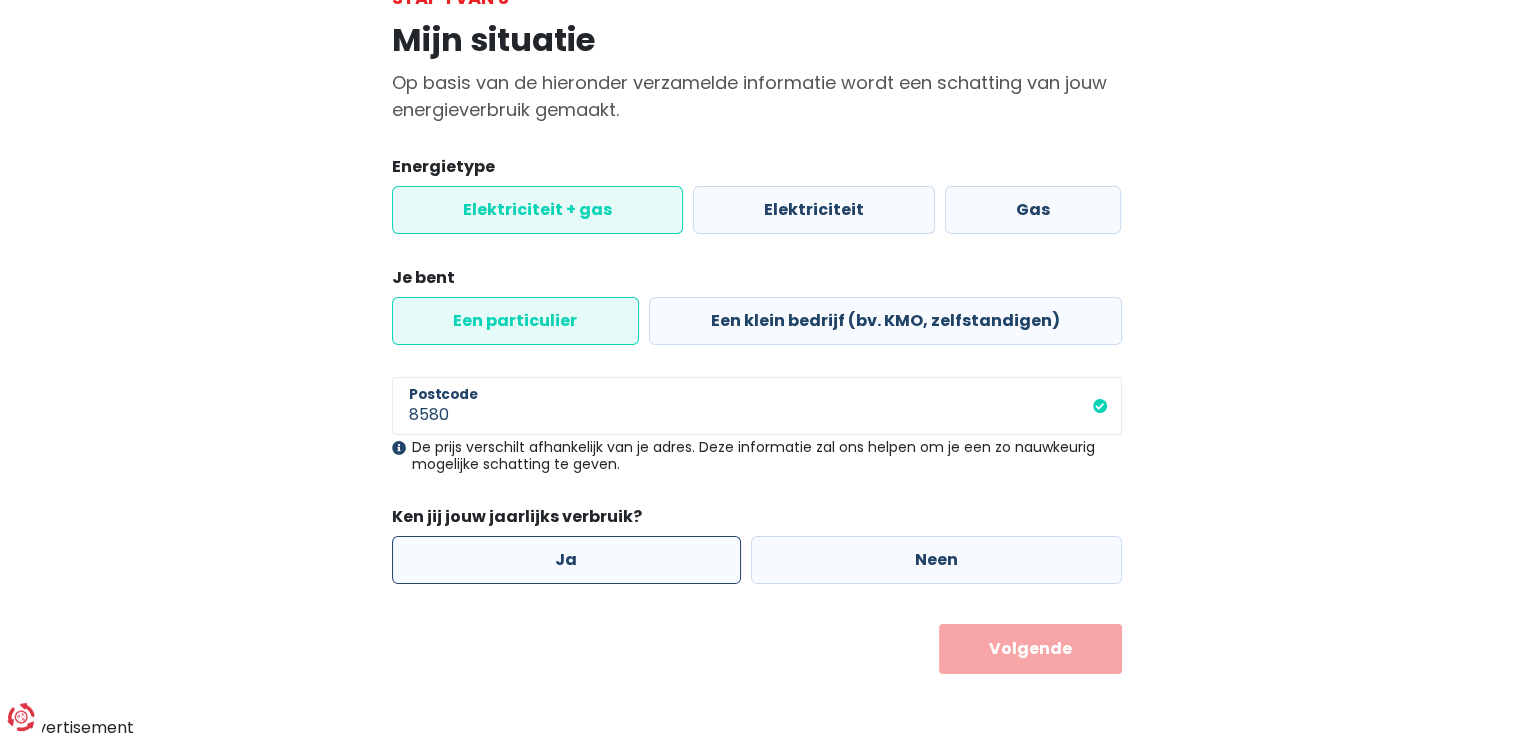 drag, startPoint x: 636, startPoint y: 562, endPoint x: 625, endPoint y: 562, distance: 11 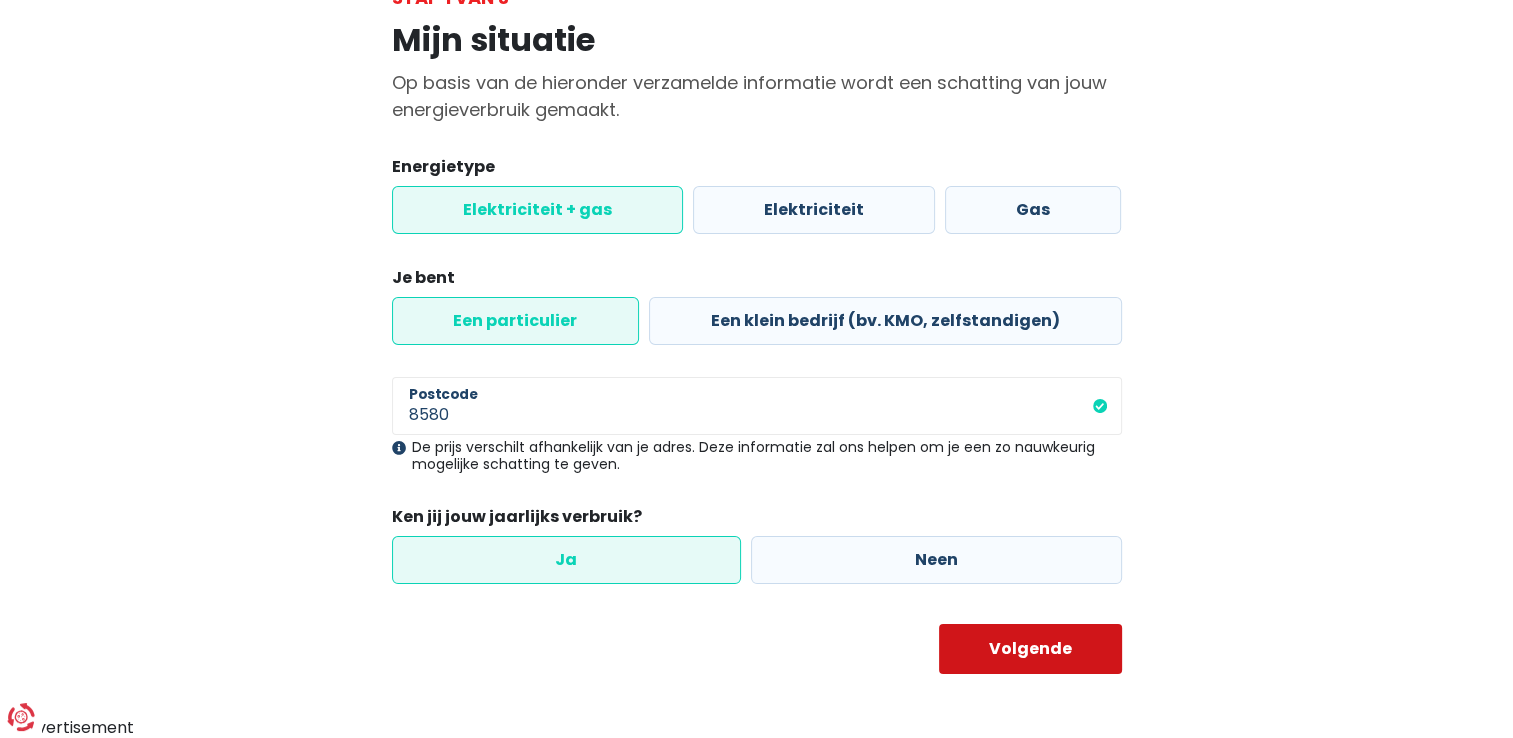 click on "Volgende" at bounding box center (1030, 649) 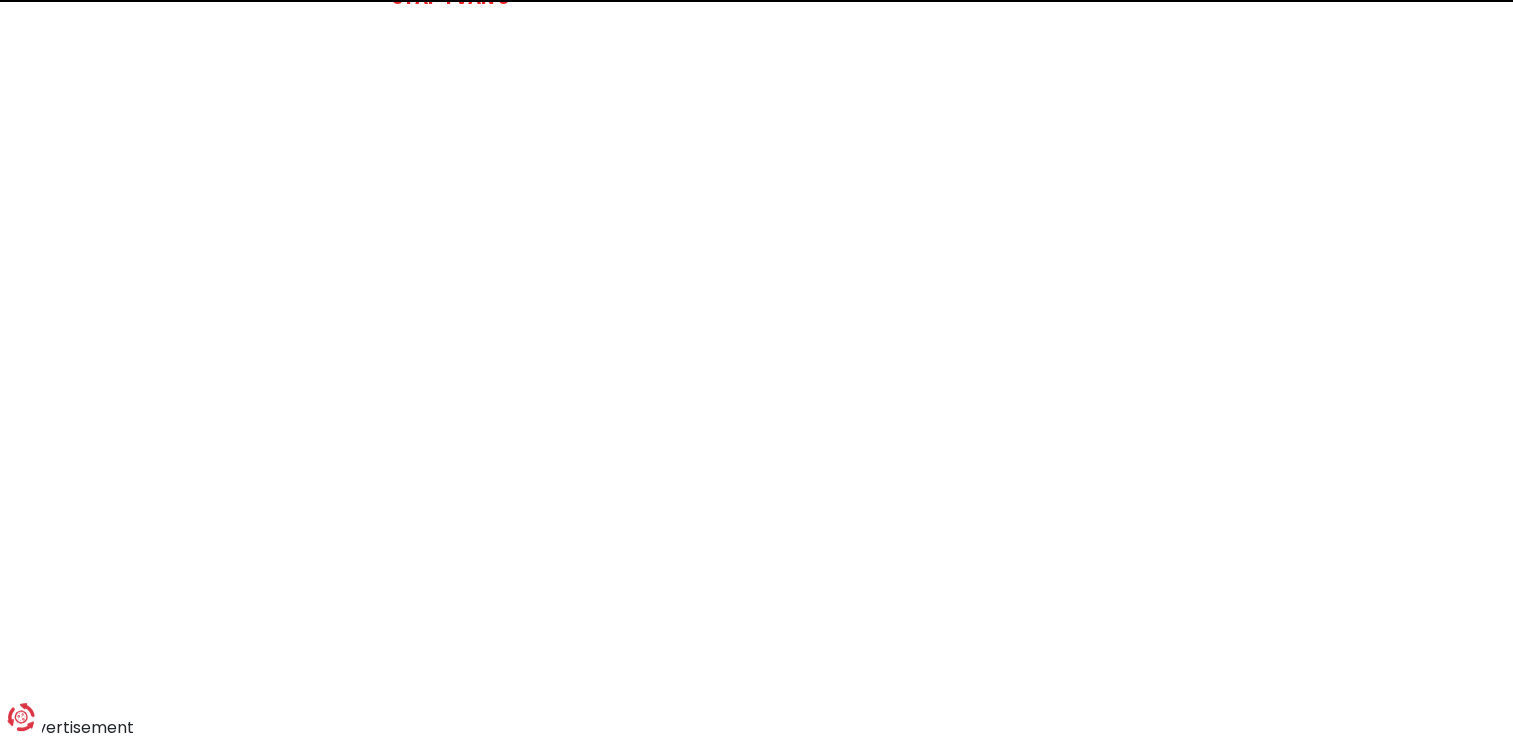scroll, scrollTop: 0, scrollLeft: 0, axis: both 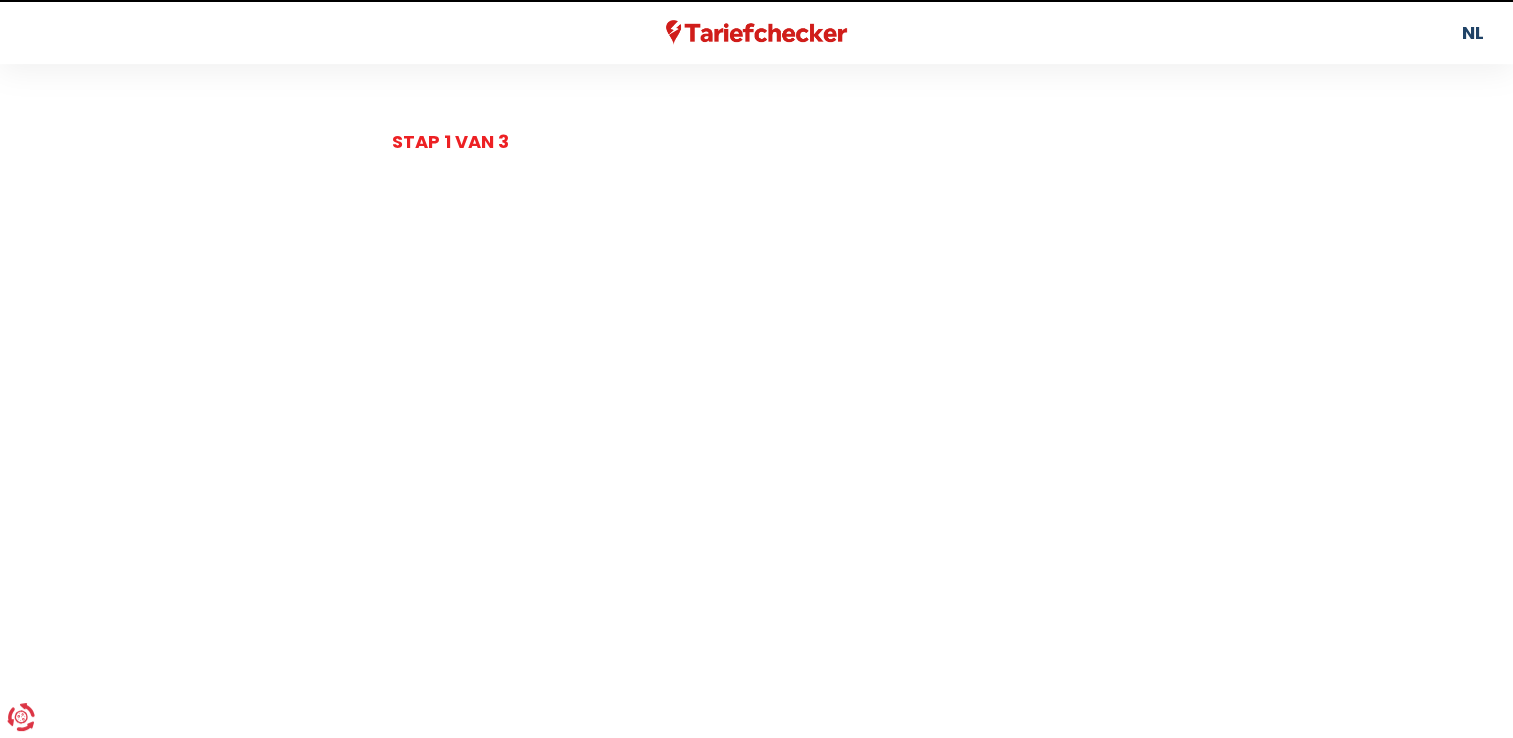 select 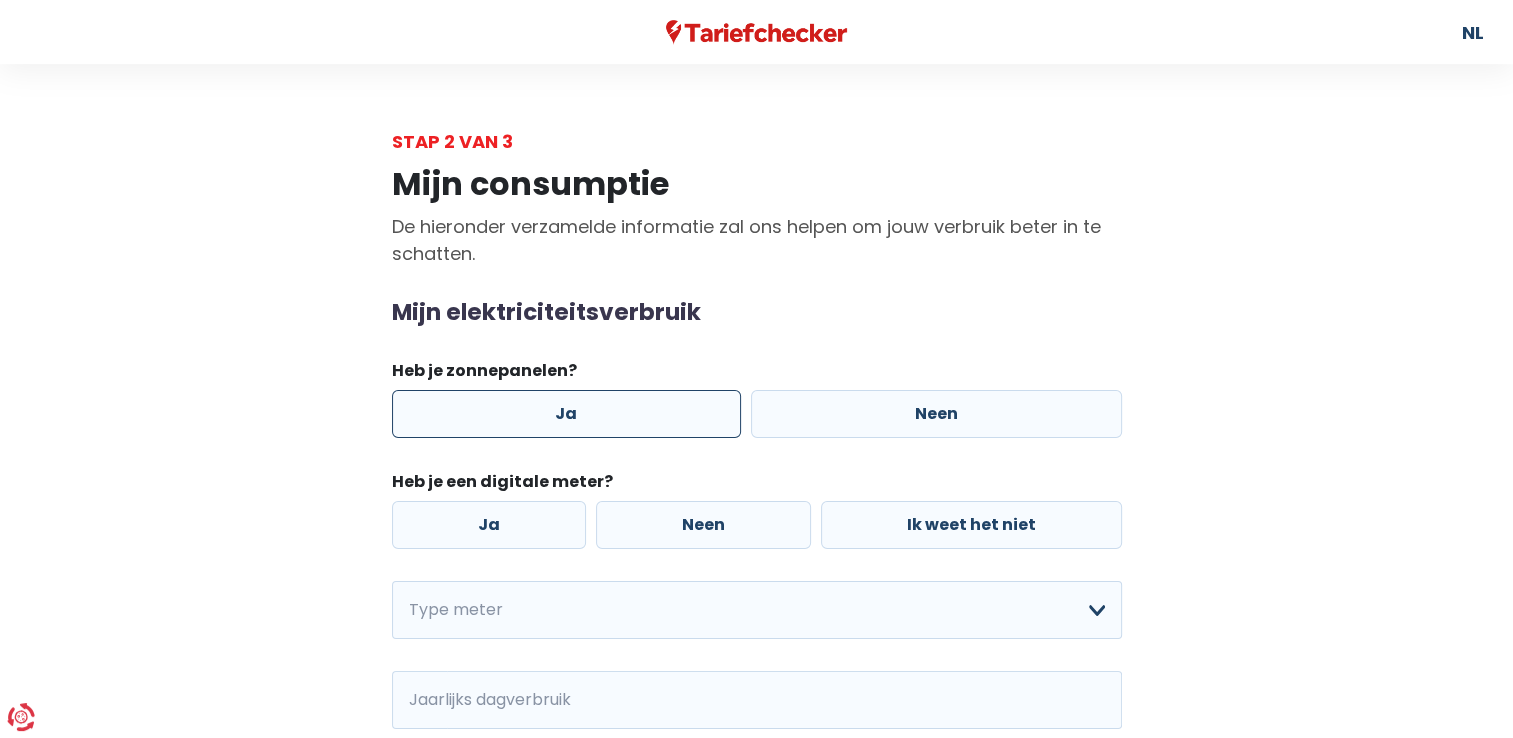 drag, startPoint x: 559, startPoint y: 417, endPoint x: 549, endPoint y: 418, distance: 10.049875 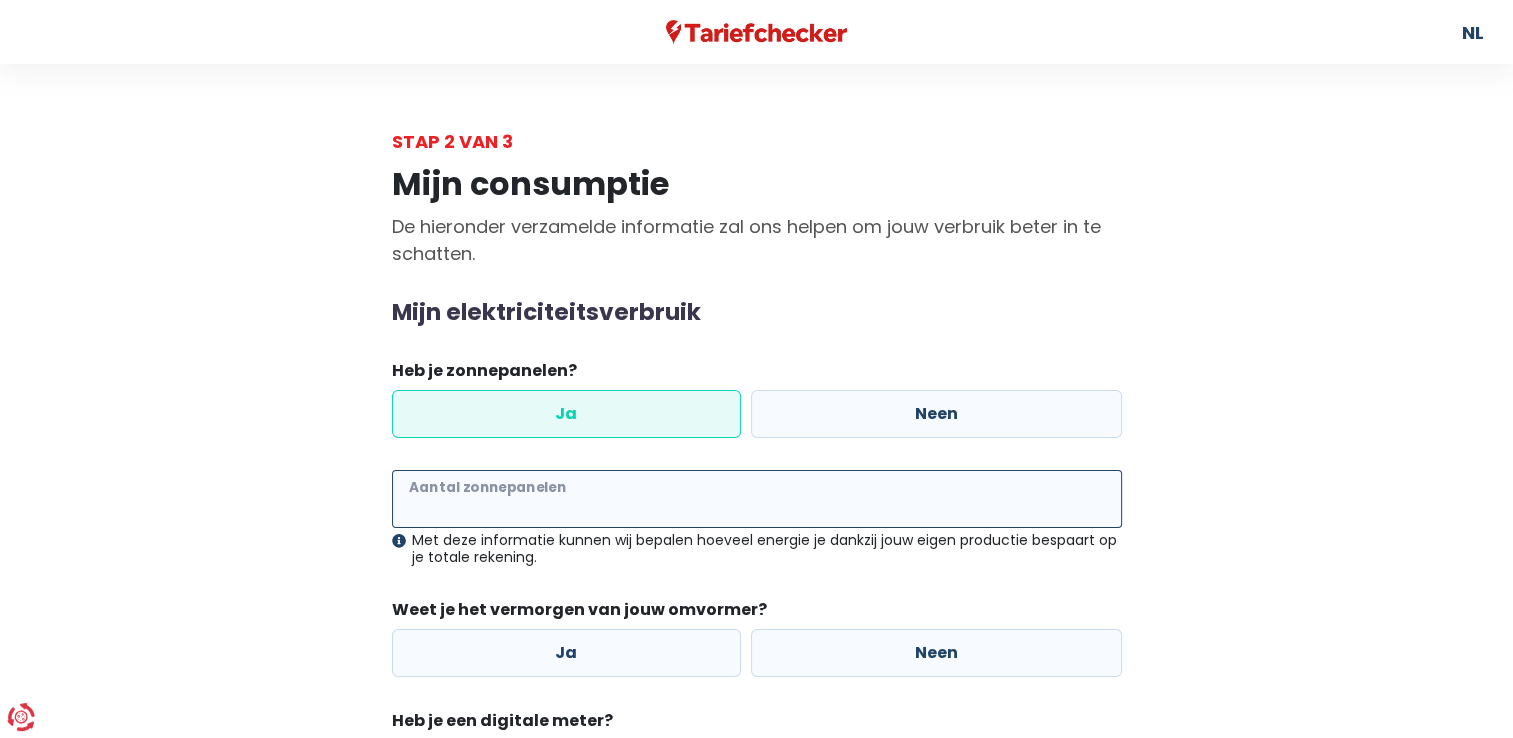 click on "Aantal zonnepanelen" at bounding box center (757, 499) 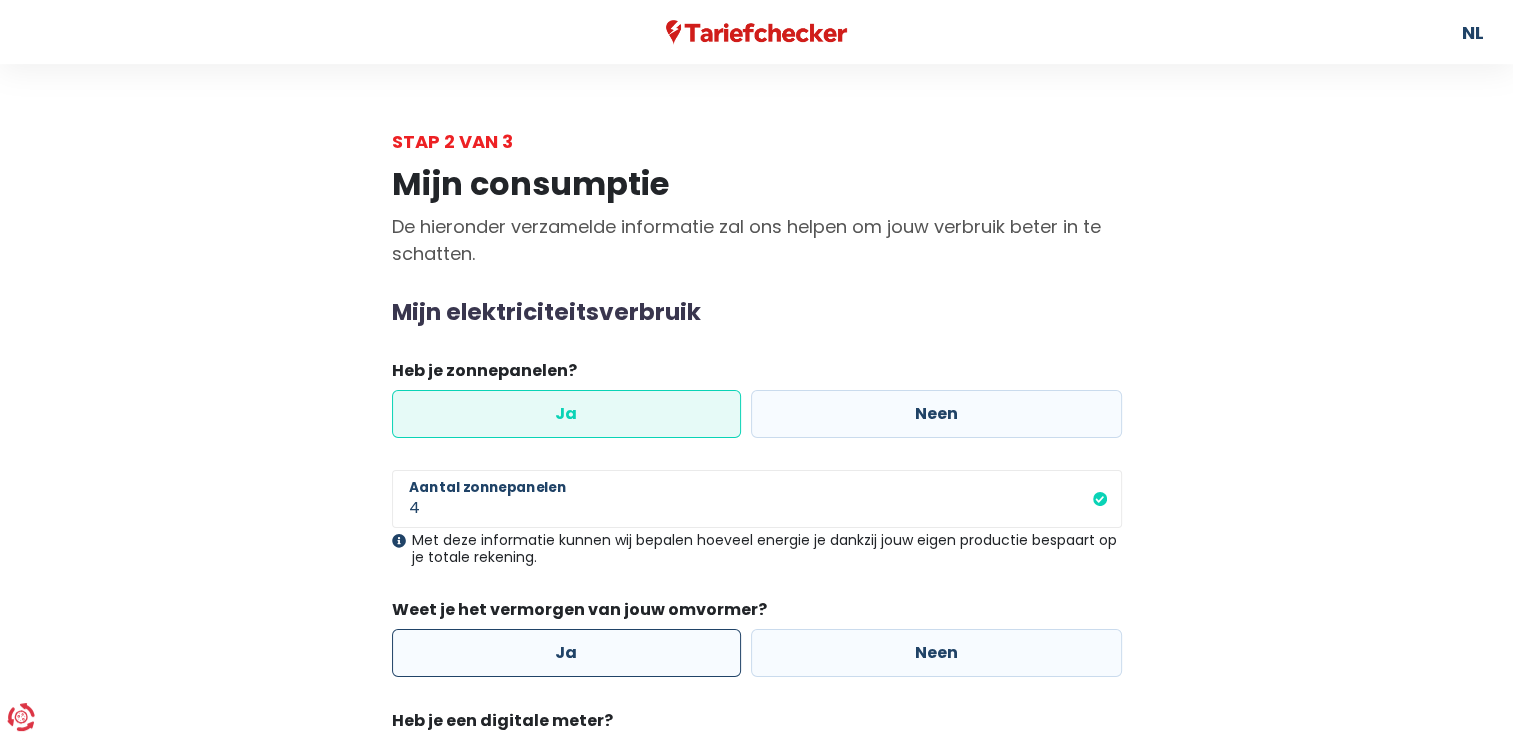 click on "Ja" at bounding box center (567, 653) 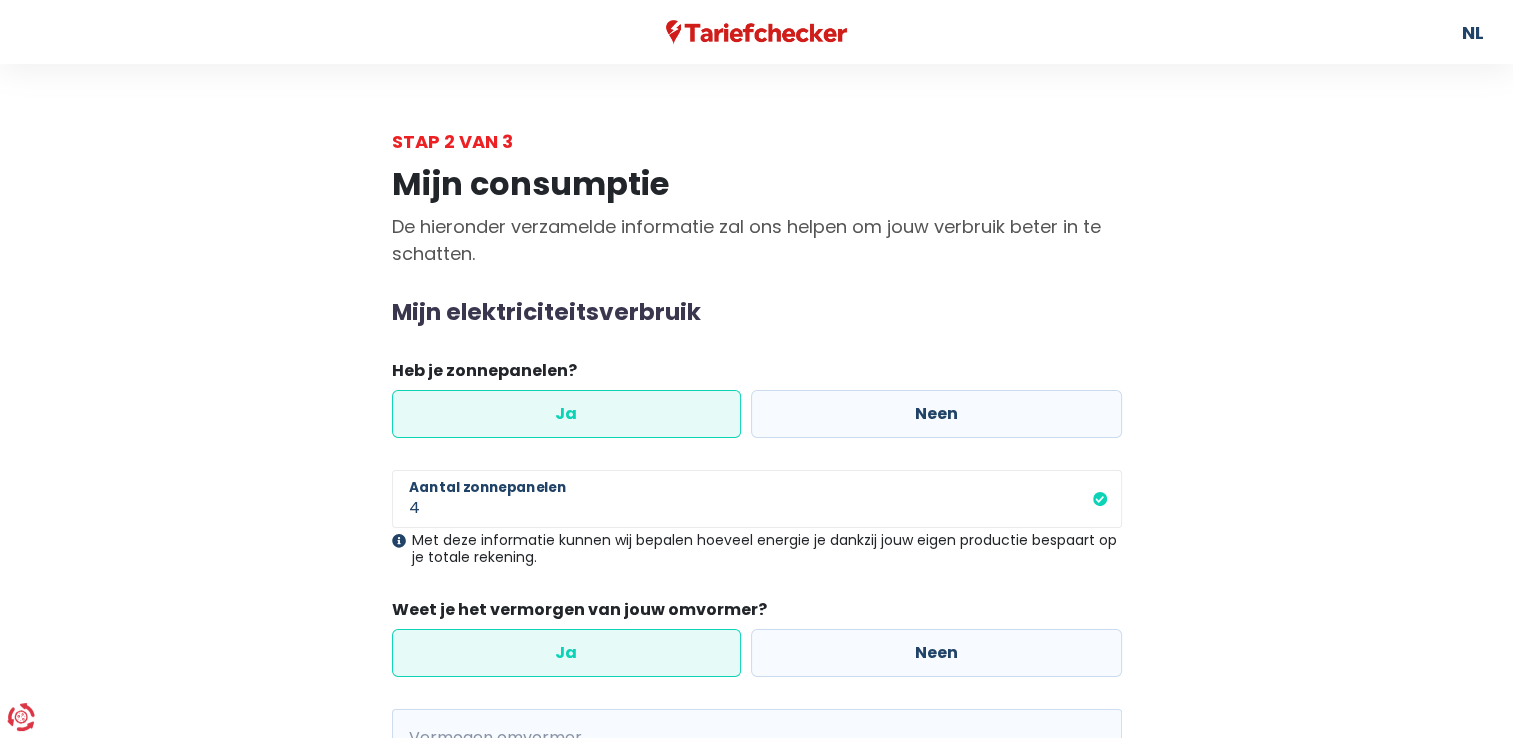 scroll, scrollTop: 500, scrollLeft: 0, axis: vertical 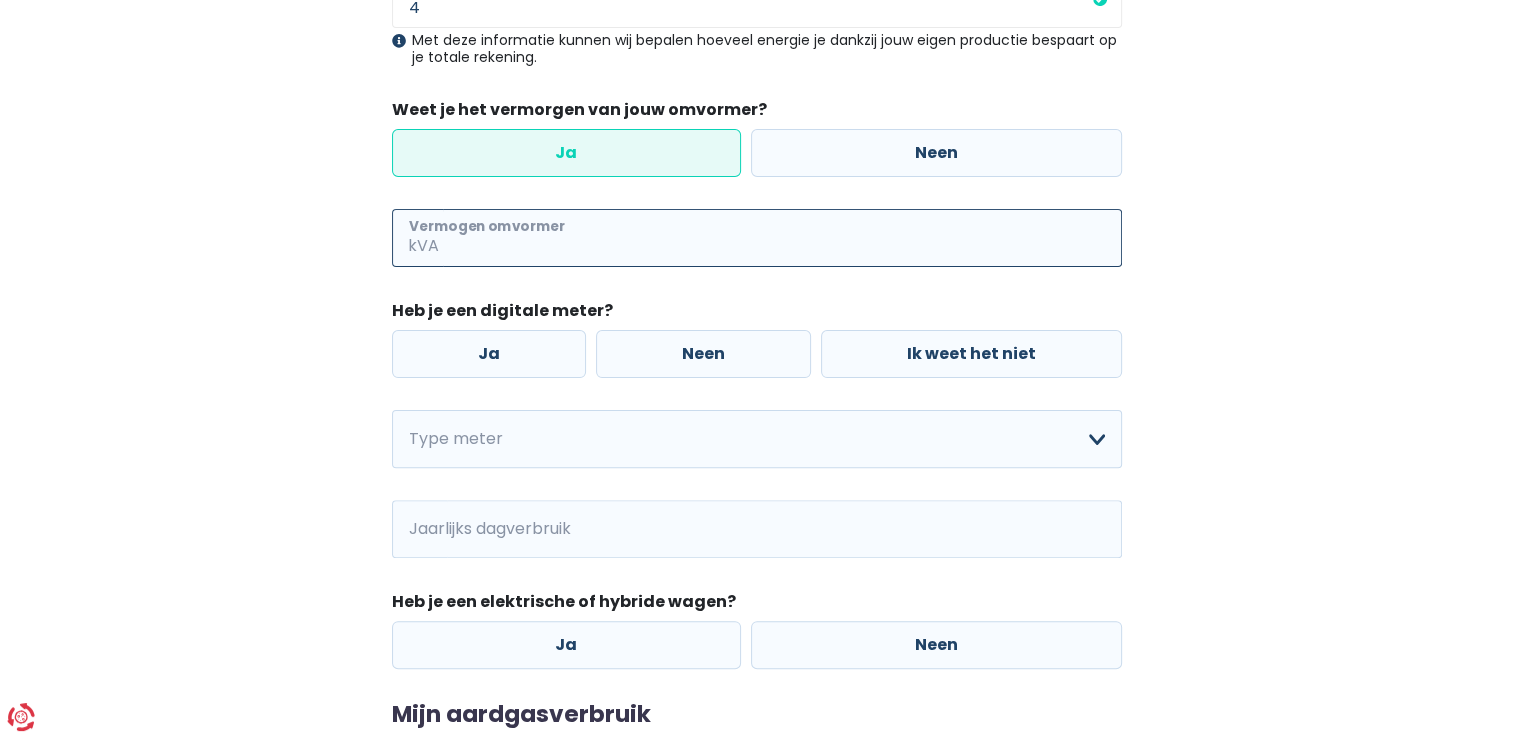 click on "Vermogen omvormer" at bounding box center [782, 238] 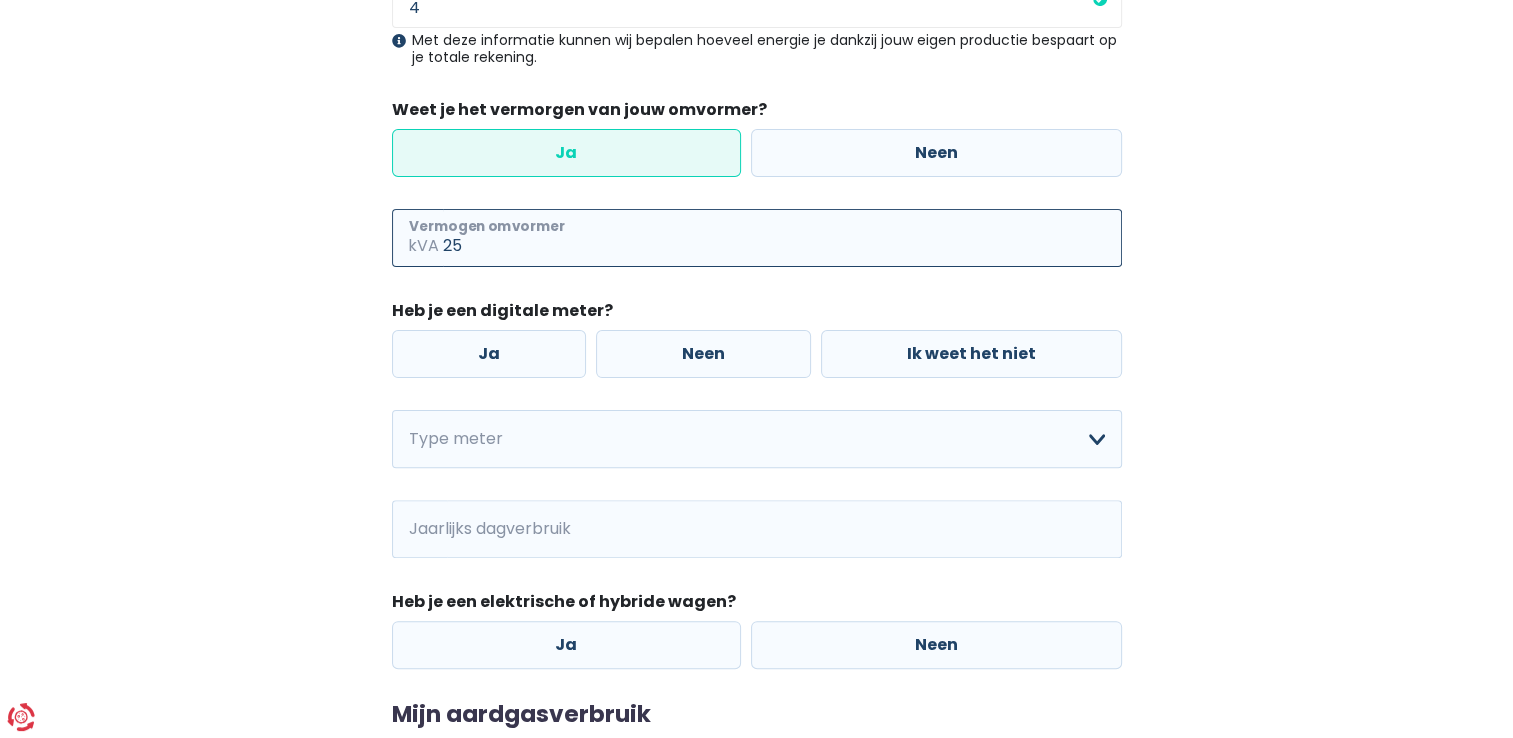 type on "2" 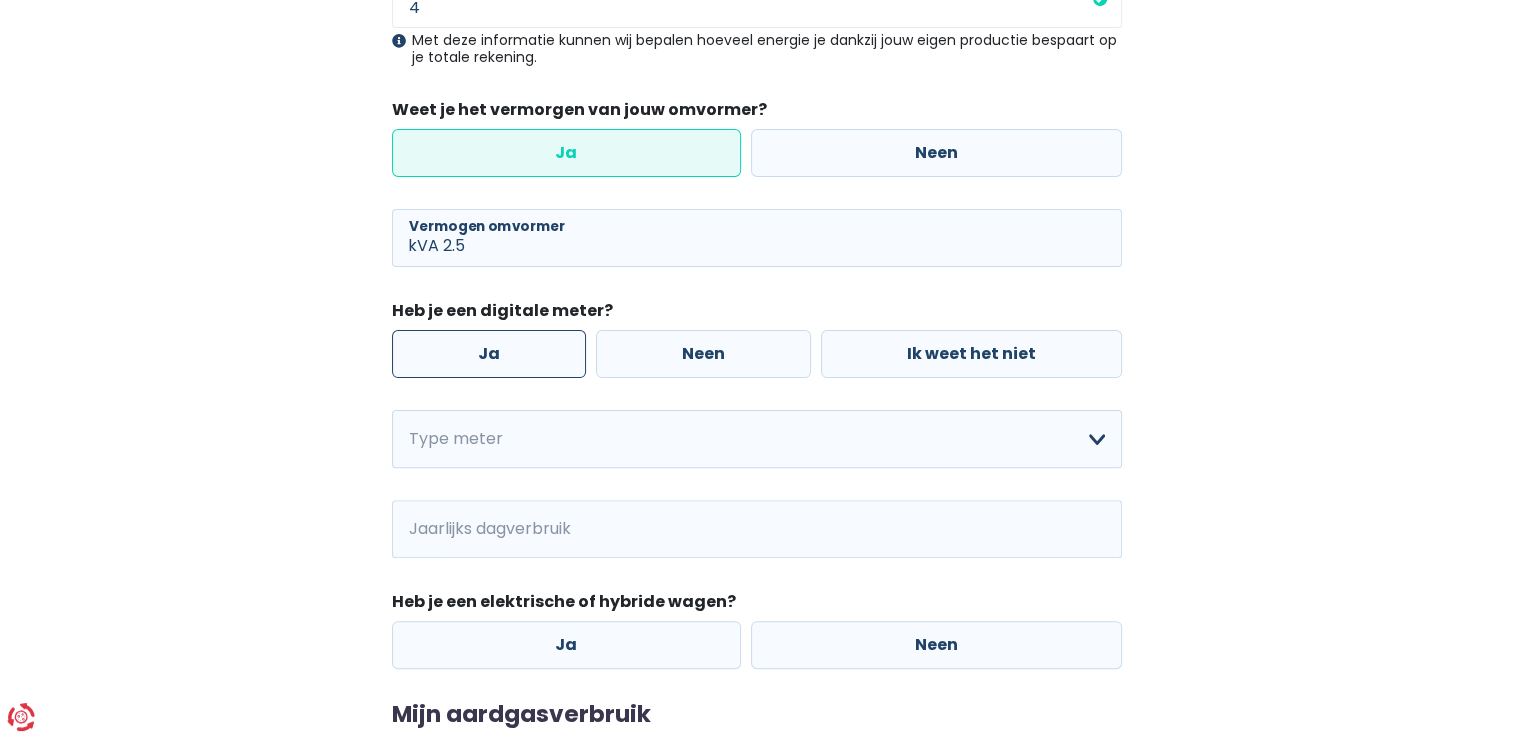 type on "2" 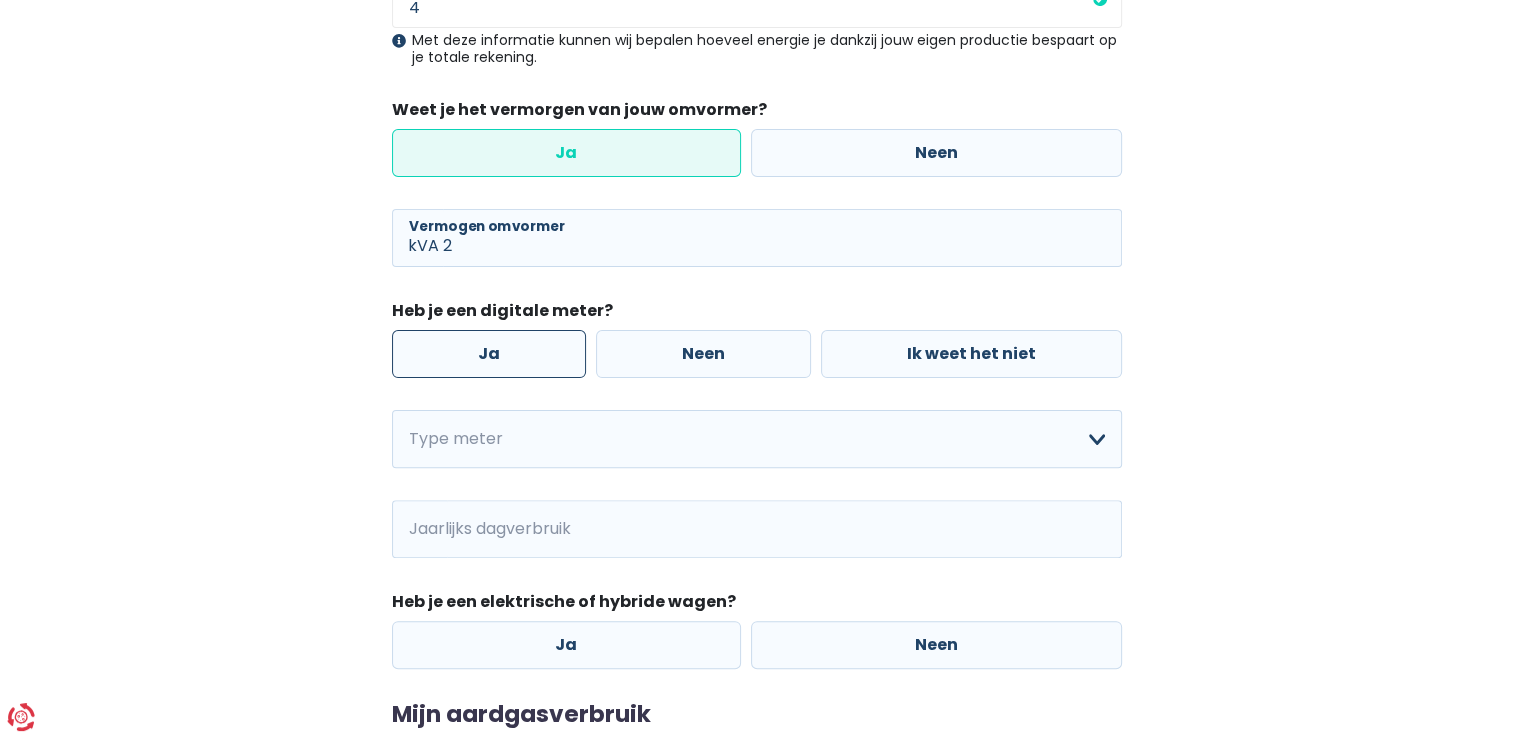click on "Ja" at bounding box center [489, 354] 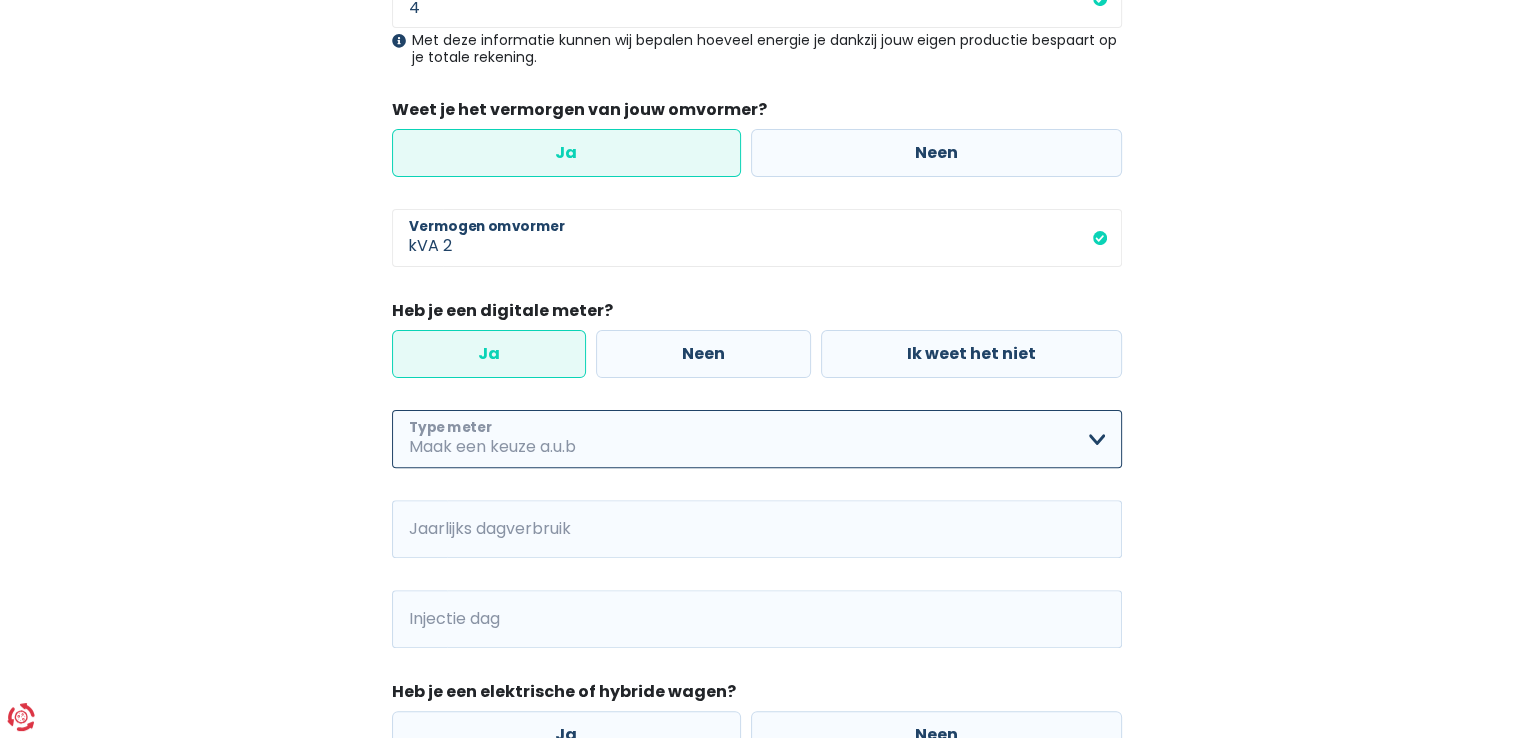 click on "Enkelvoudig Tweevoudig Enkelvoudig + uitsluitend nachttarief Tweevoudig + uitsluitend nachttarief Ik weet het niet
Maak een keuze a.u.b" at bounding box center [757, 439] 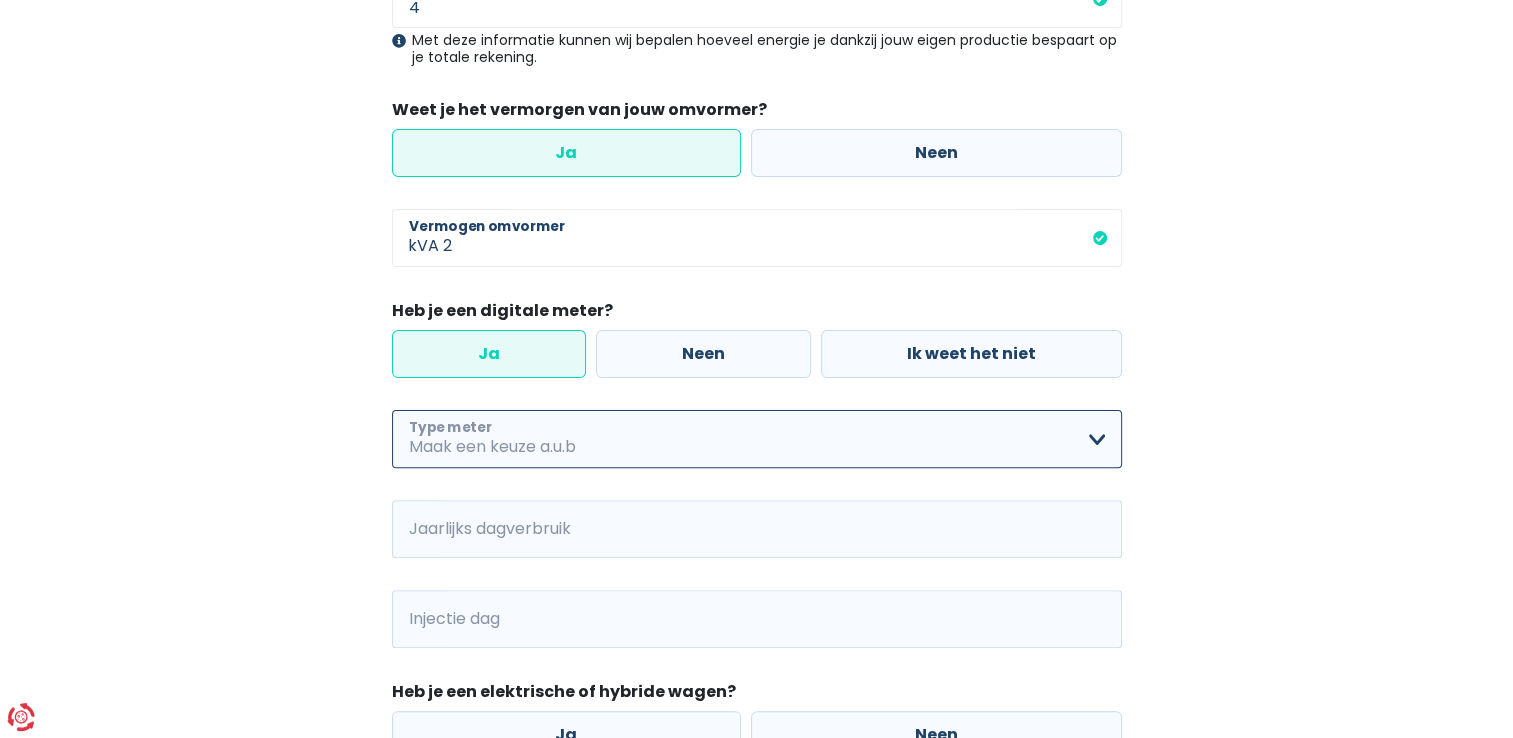 select on "day_night_bi_hourly" 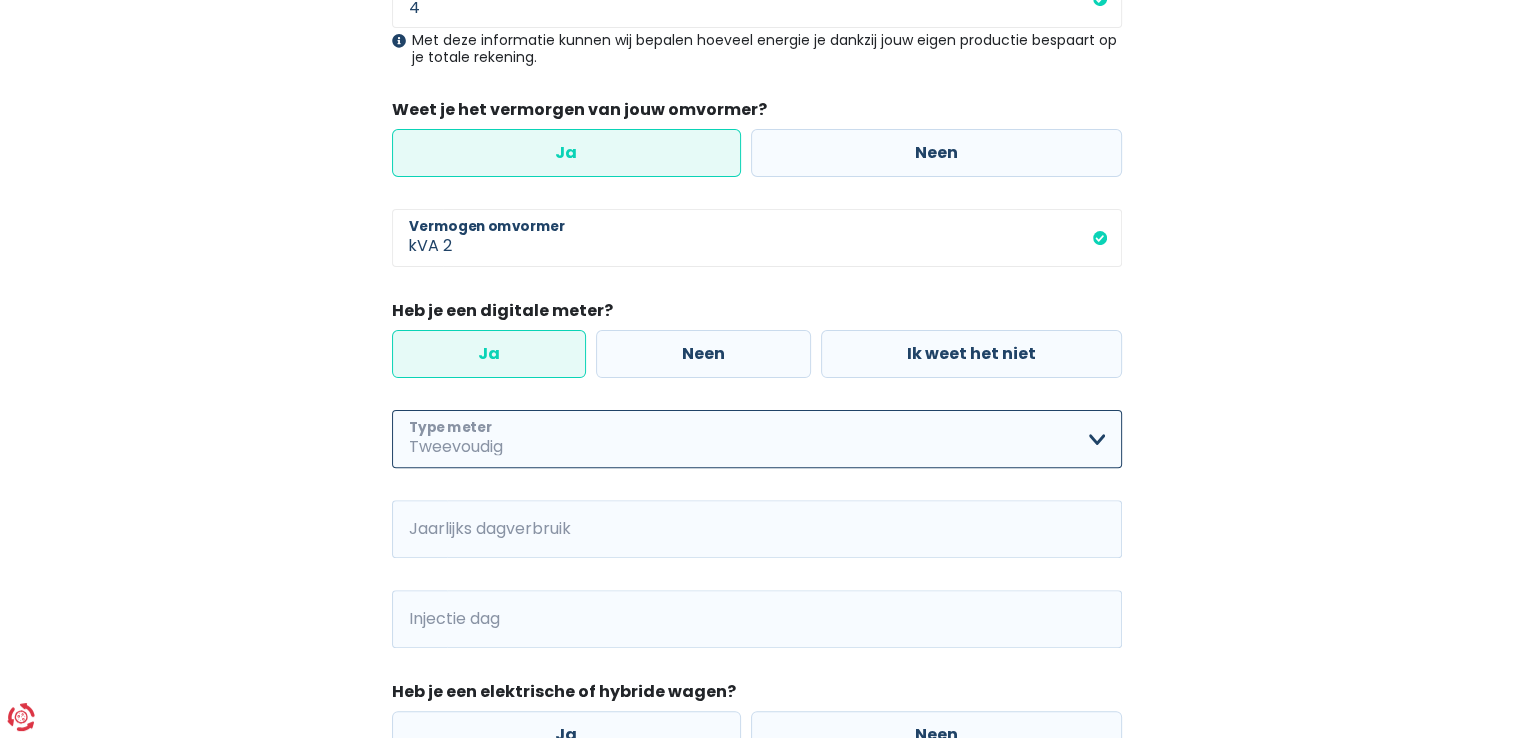 click on "Enkelvoudig Tweevoudig Enkelvoudig + uitsluitend nachttarief Tweevoudig + uitsluitend nachttarief Ik weet het niet
Maak een keuze a.u.b" at bounding box center [757, 439] 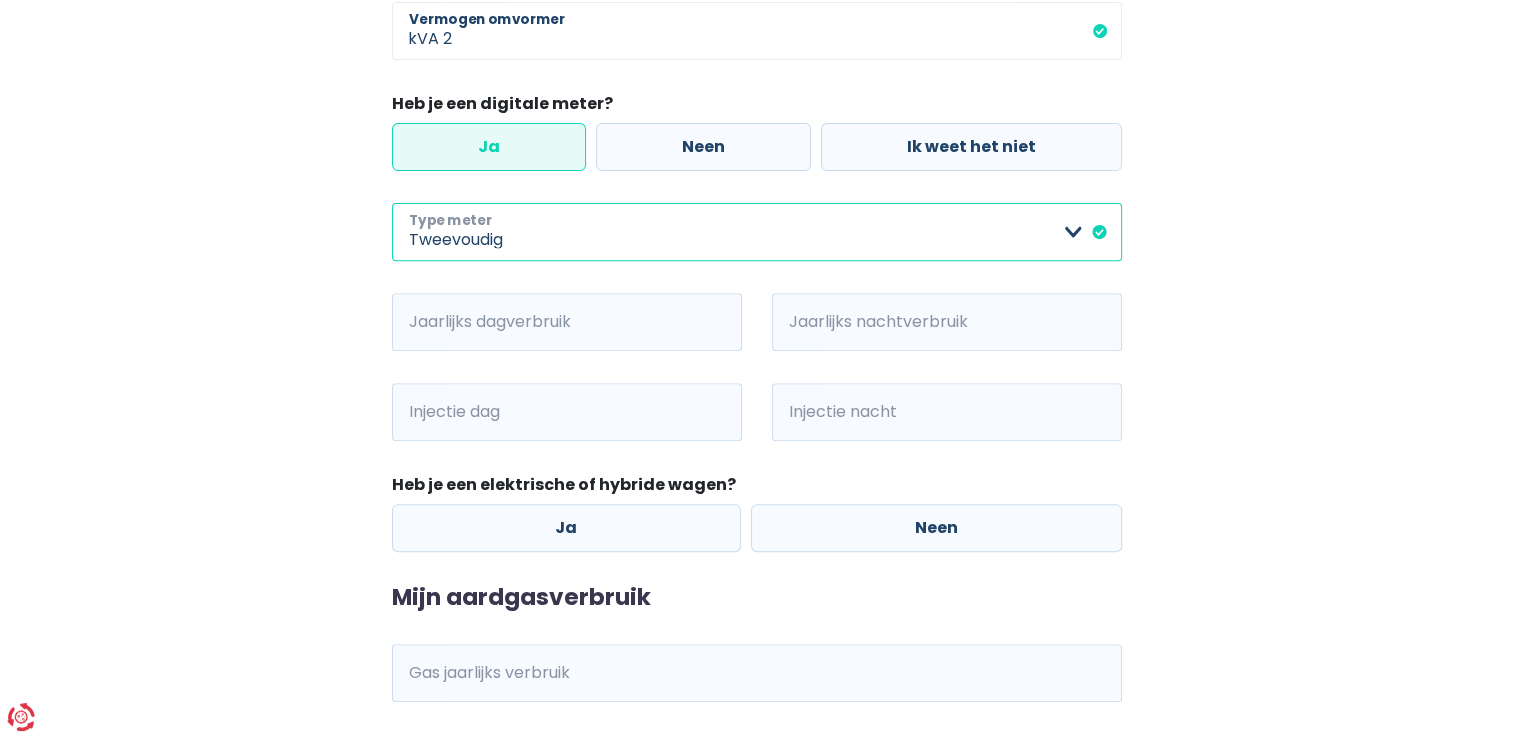 scroll, scrollTop: 737, scrollLeft: 0, axis: vertical 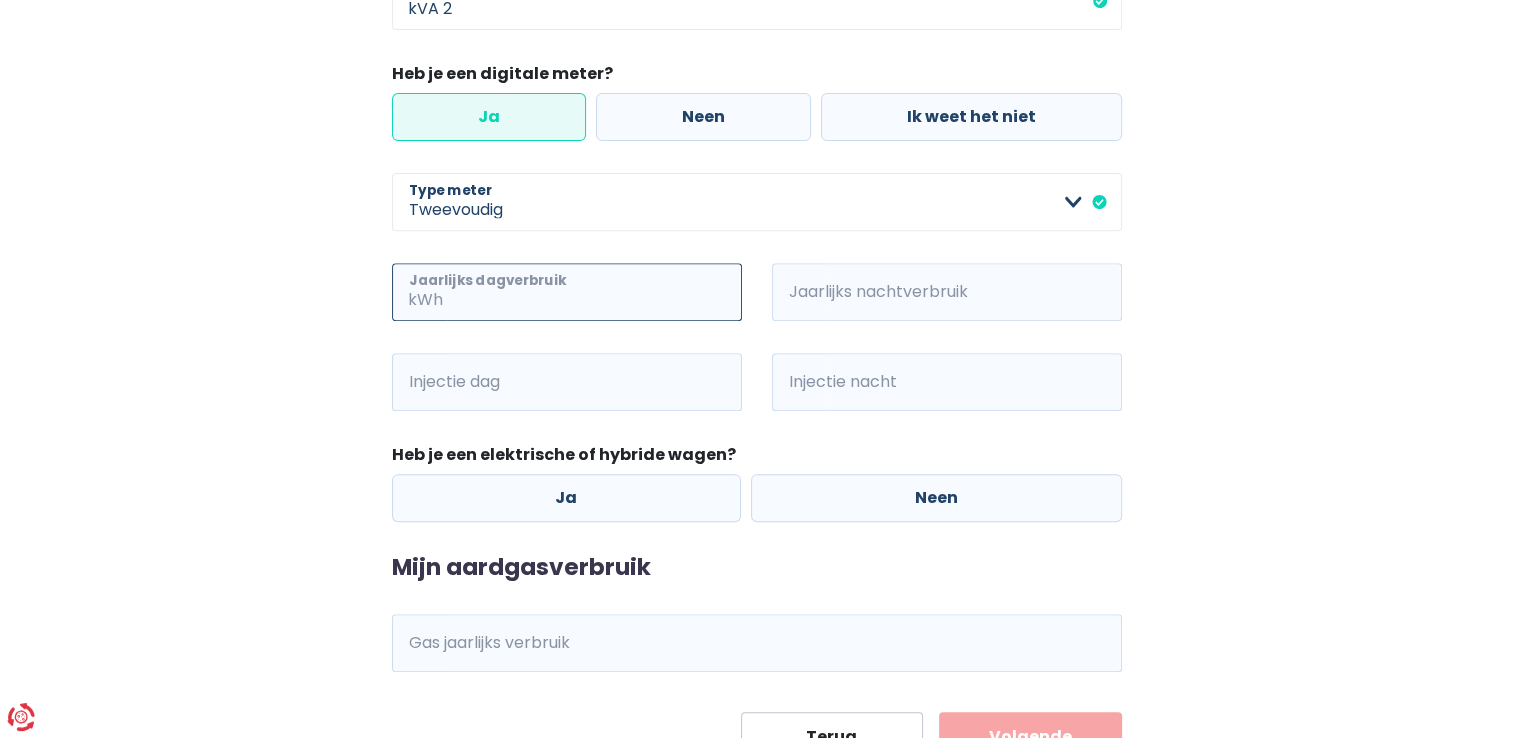 click on "Jaarlijks dagverbruik" at bounding box center [594, 292] 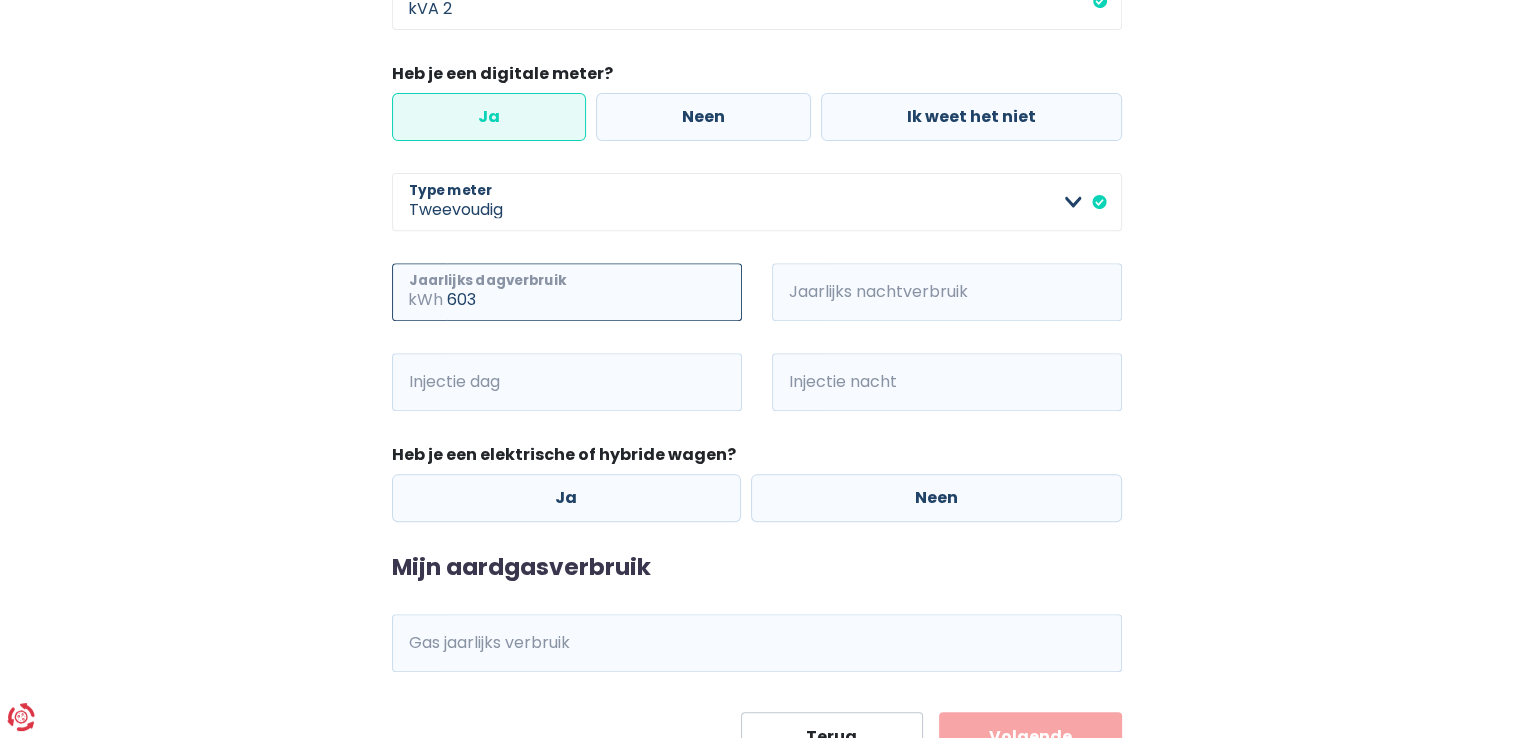 type on "603" 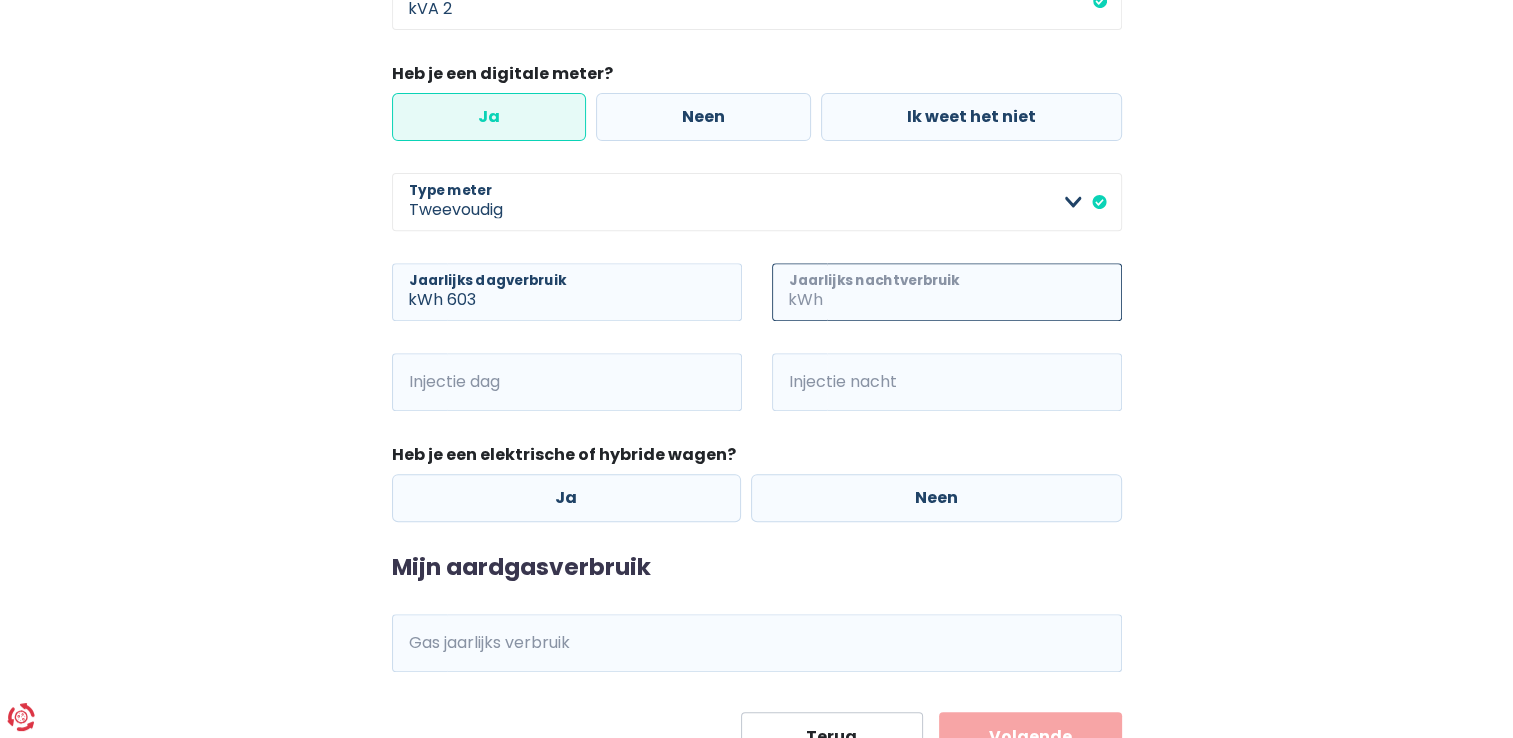 click on "Jaarlijks nachtverbruik" at bounding box center (974, 292) 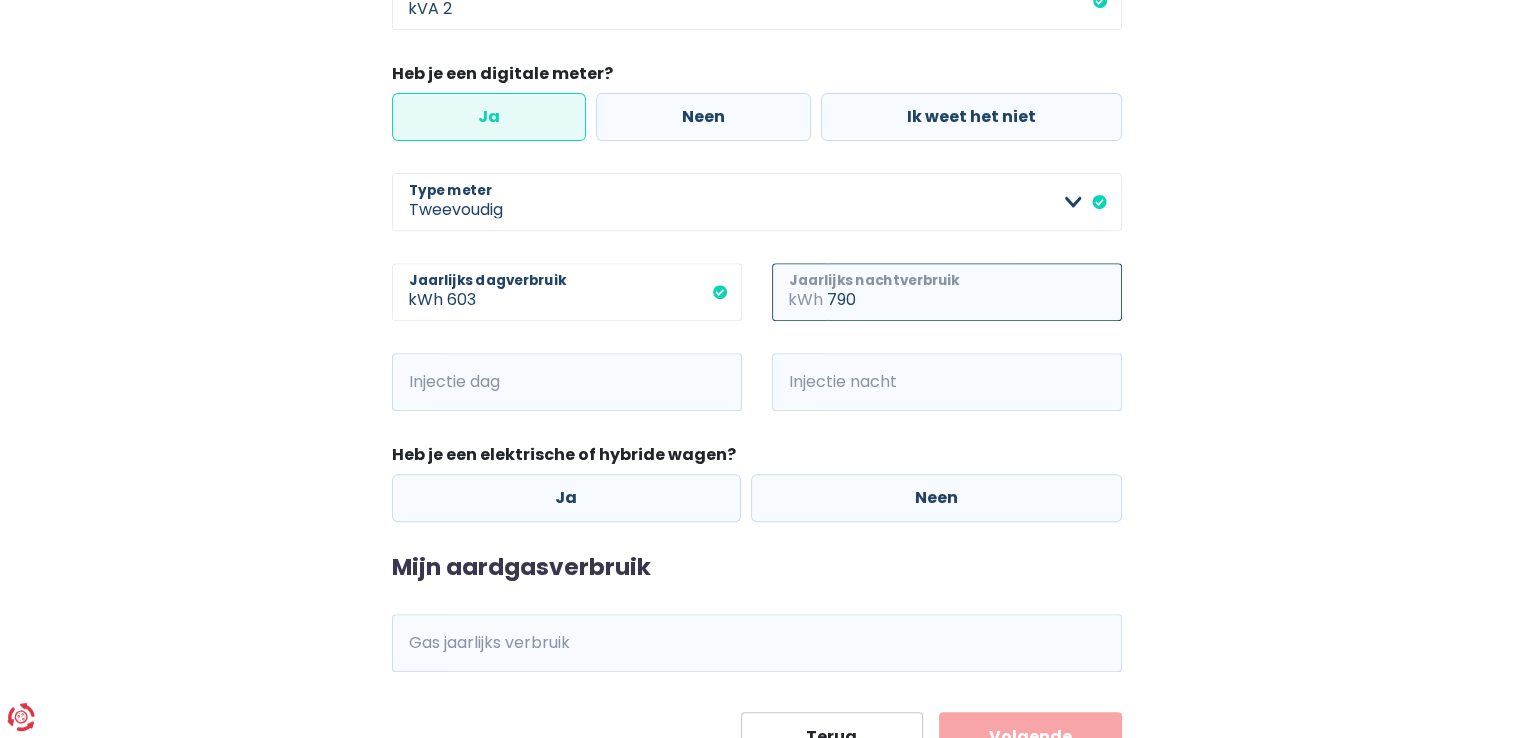 type on "790" 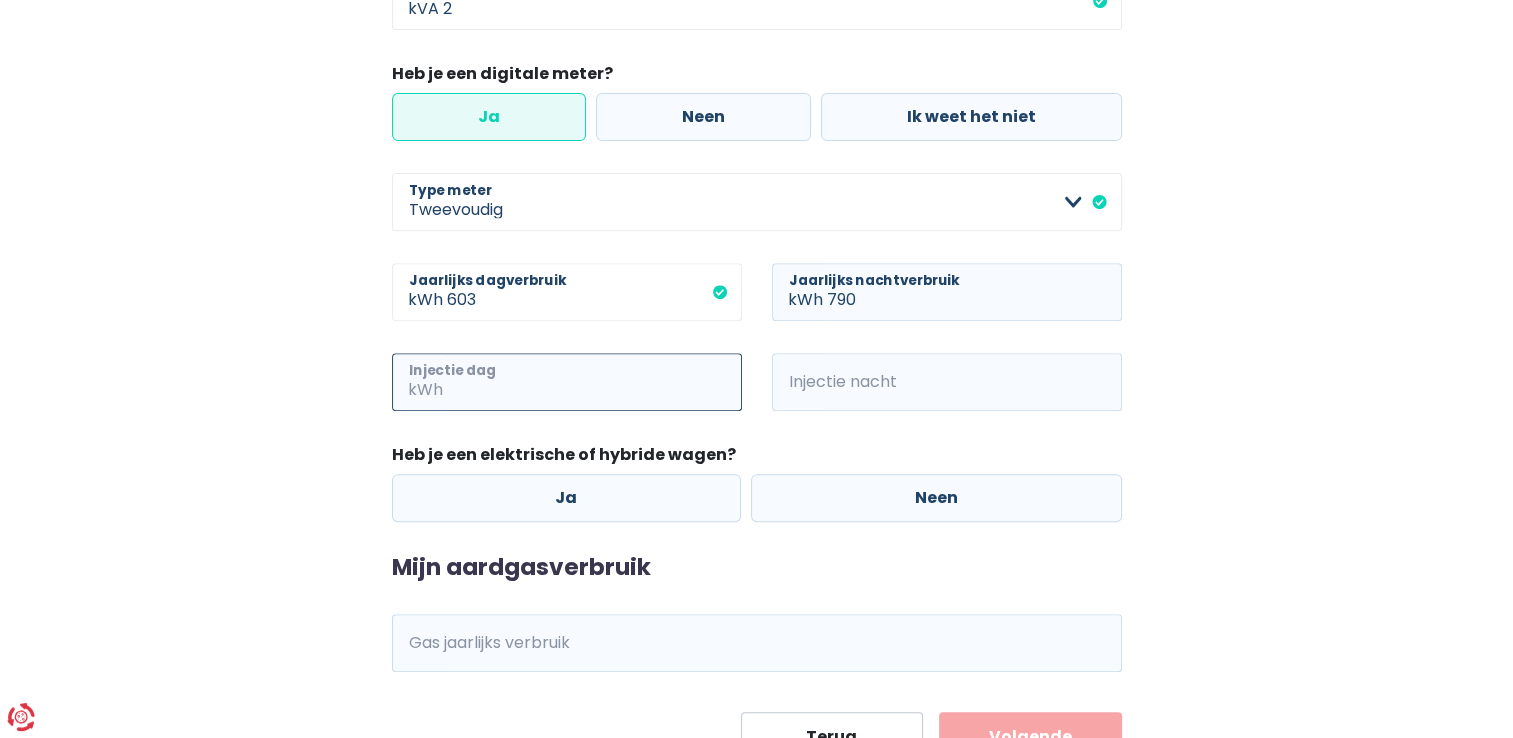 click on "Injectie dag" at bounding box center (594, 382) 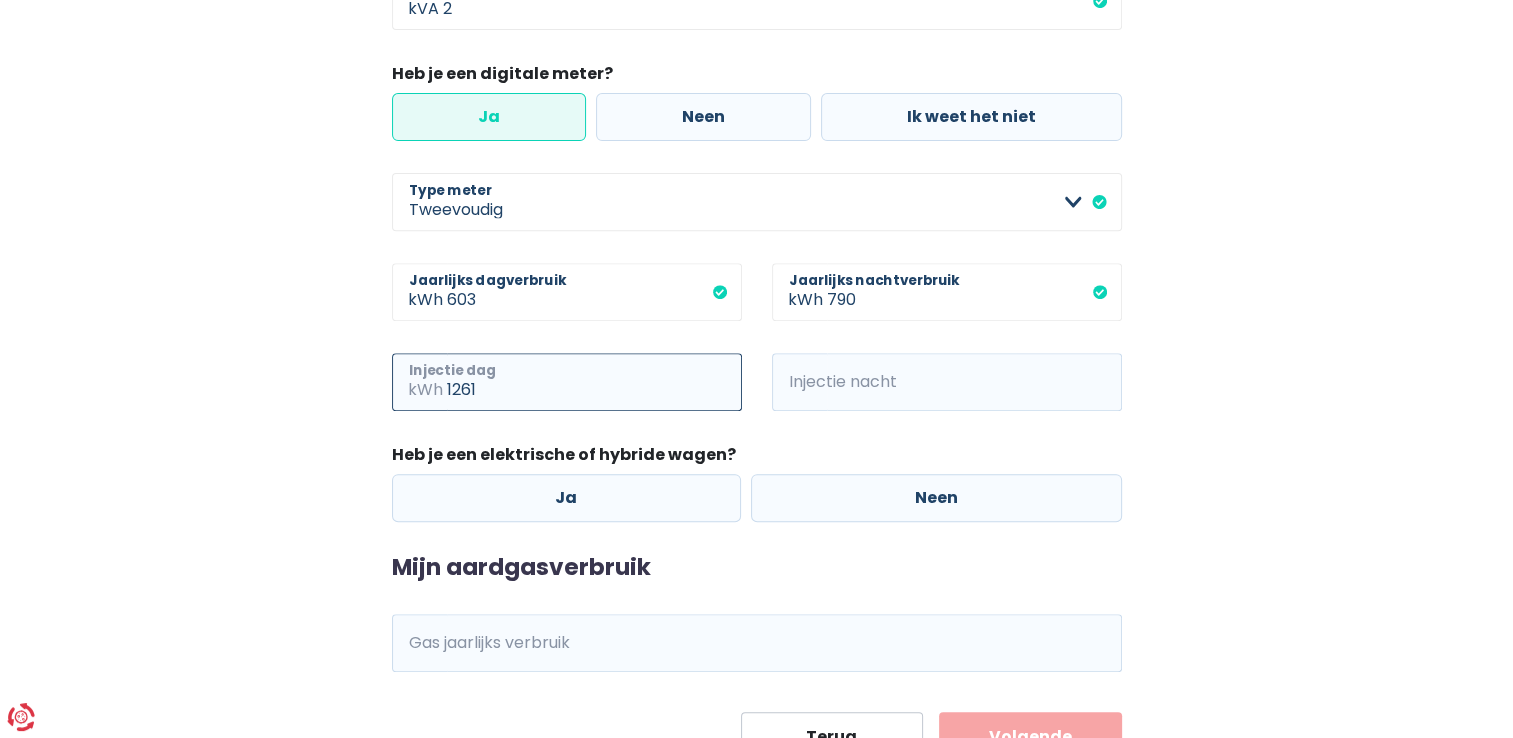 type on "1261" 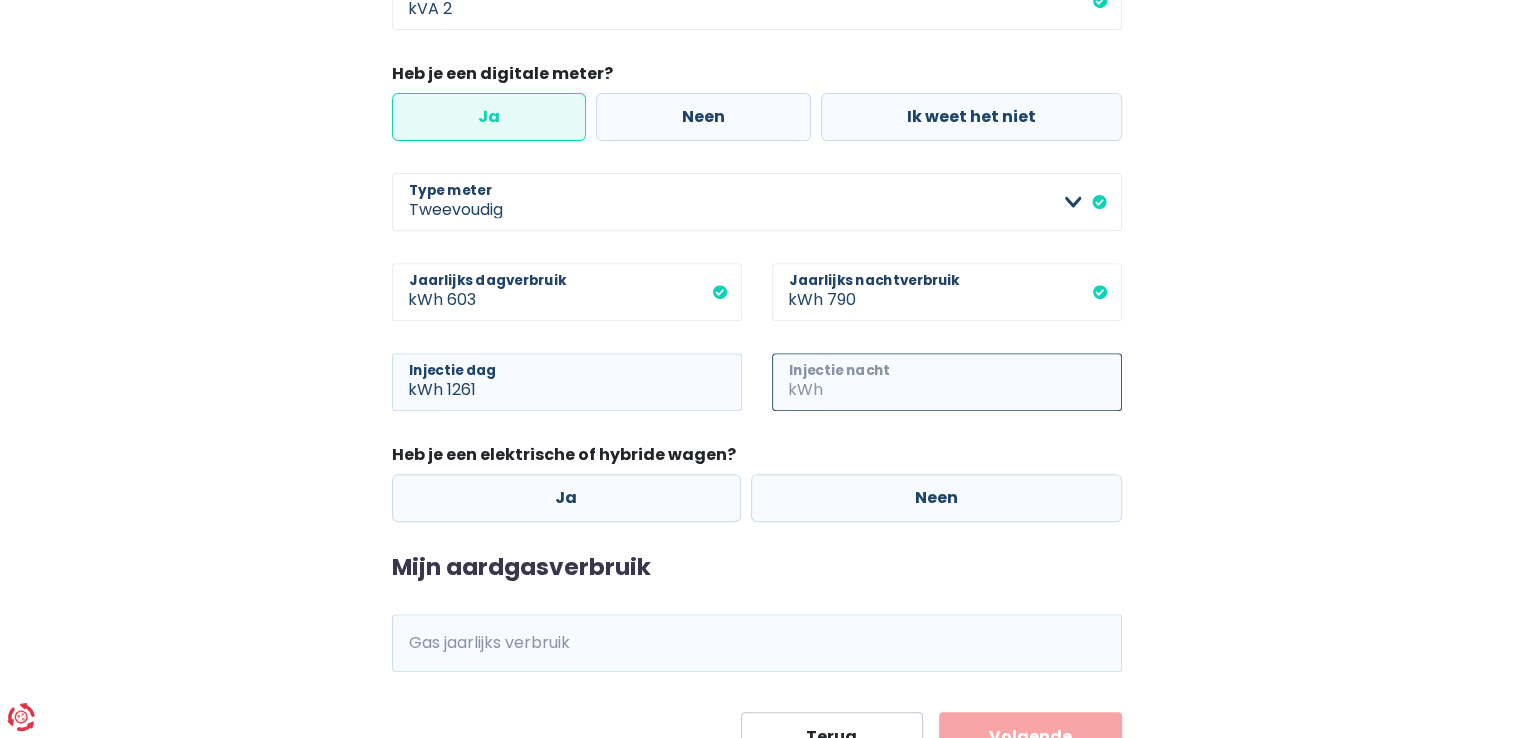 click on "Injectie nacht" at bounding box center (974, 382) 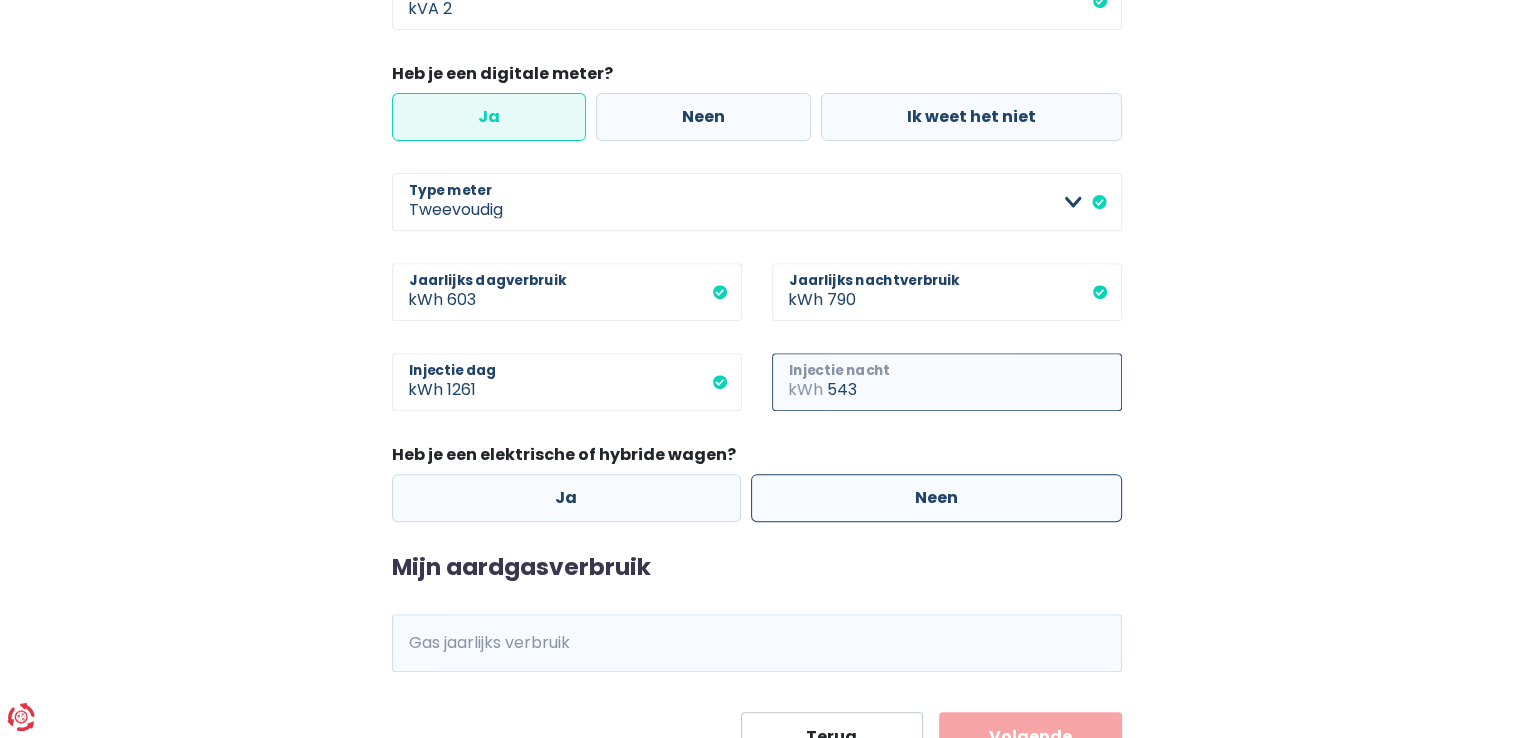 type on "543" 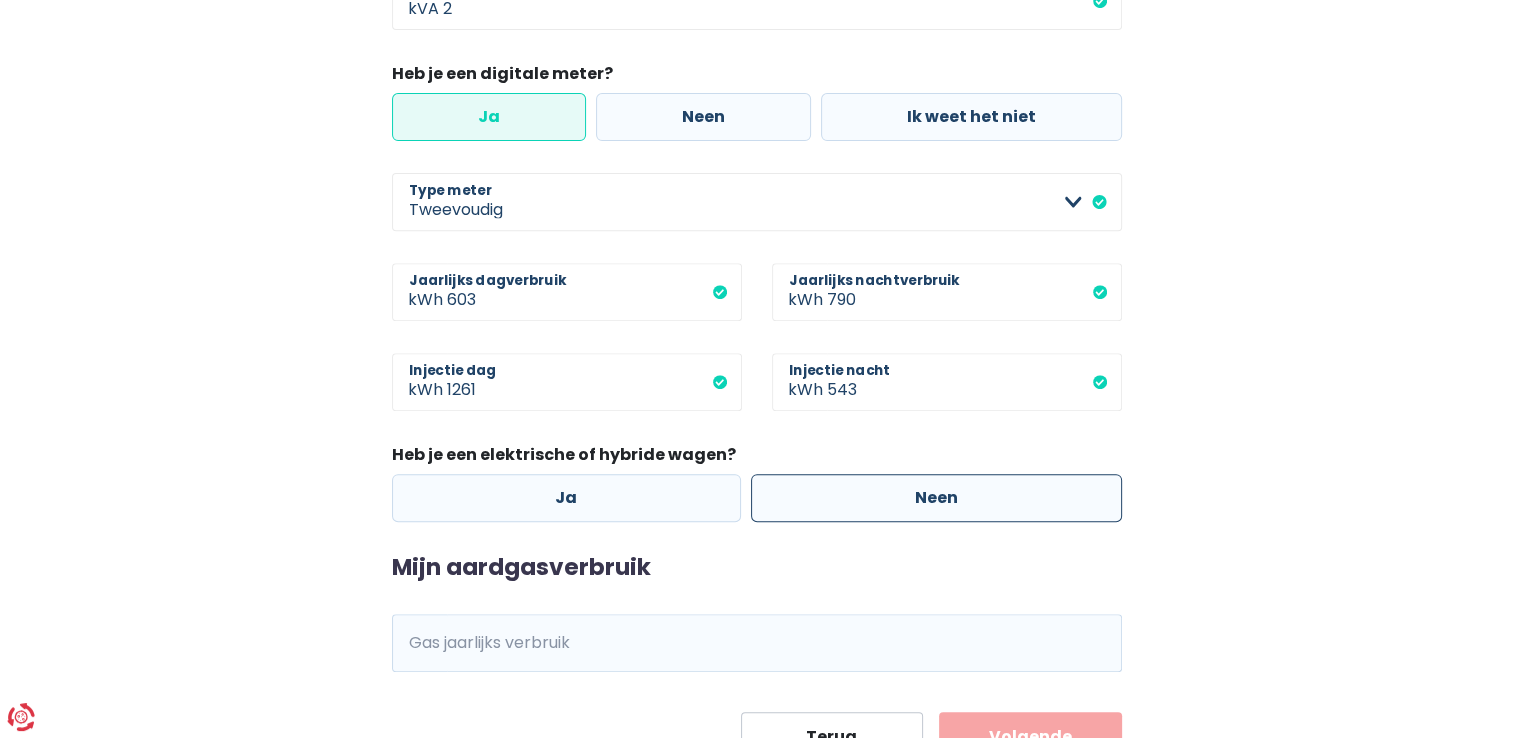 click on "Neen" at bounding box center [936, 498] 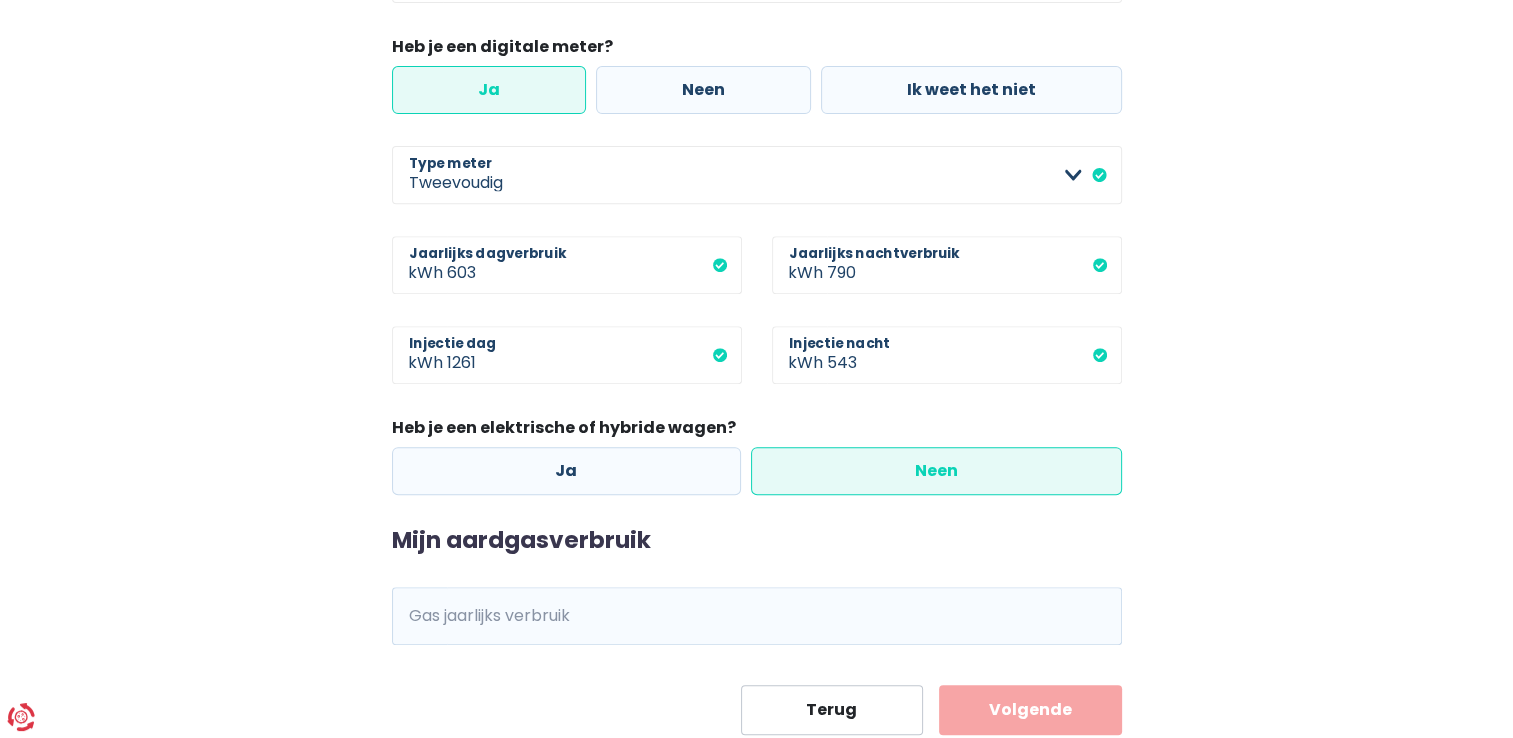 scroll, scrollTop: 824, scrollLeft: 0, axis: vertical 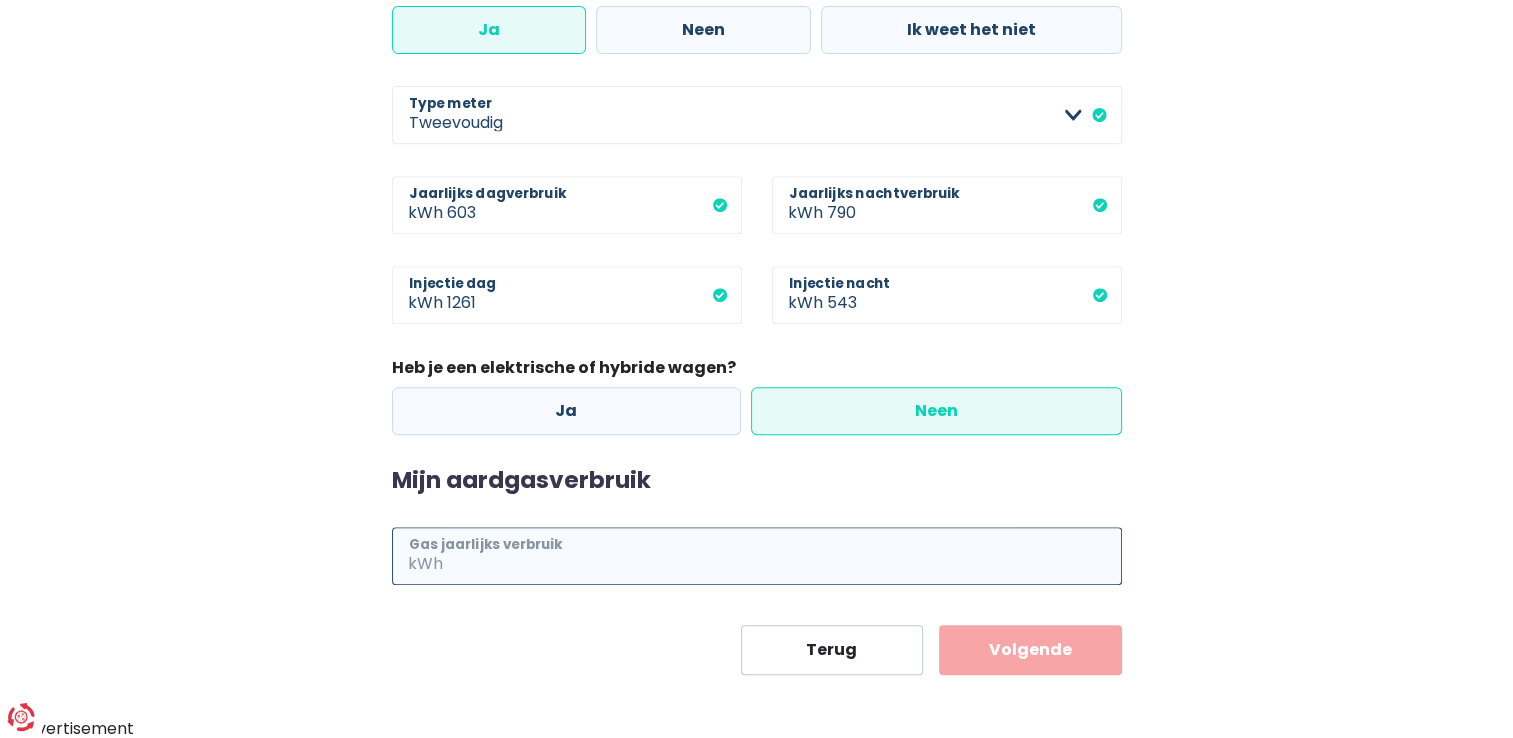 click on "Gas jaarlijks verbruik" at bounding box center [784, 556] 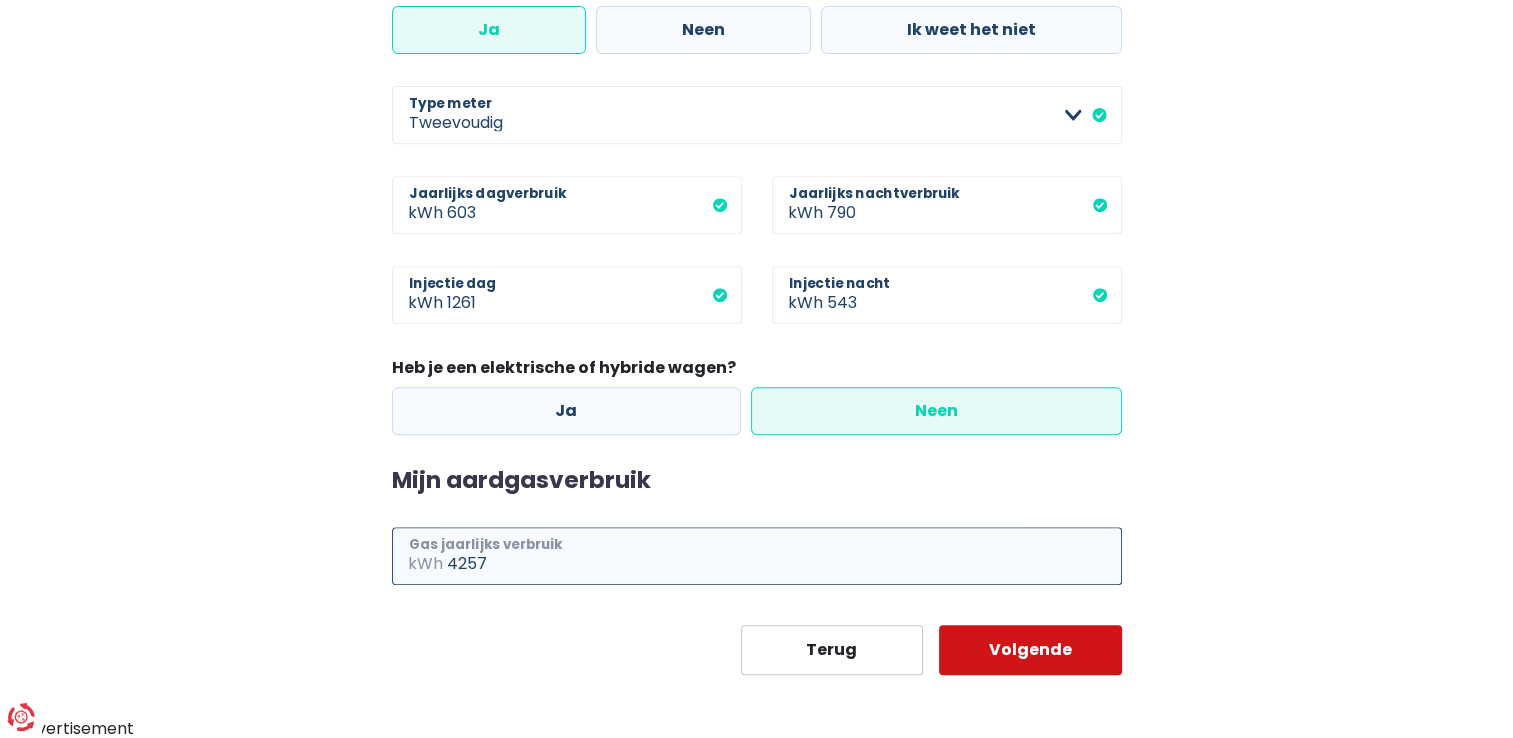 type on "4257" 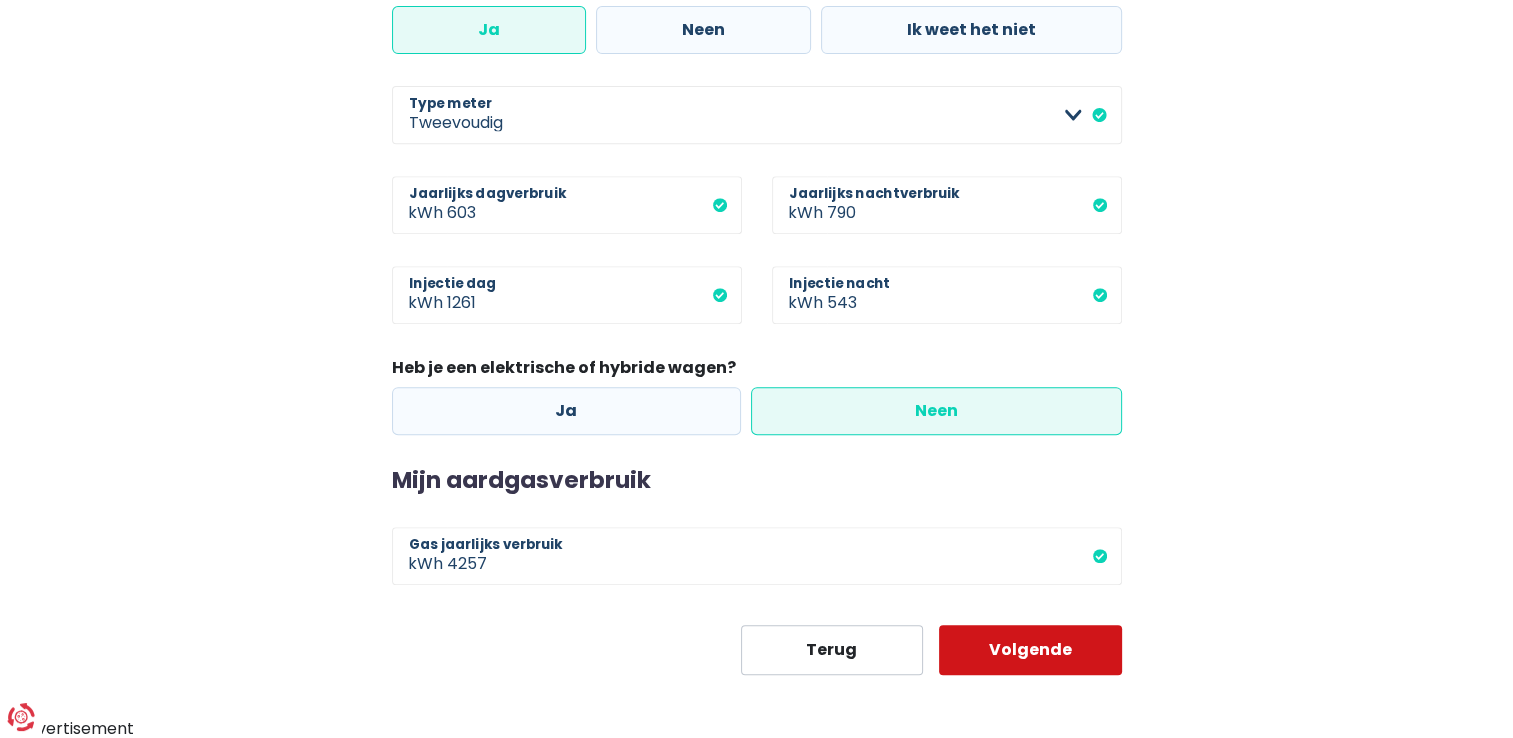 click on "Volgende" at bounding box center [1030, 650] 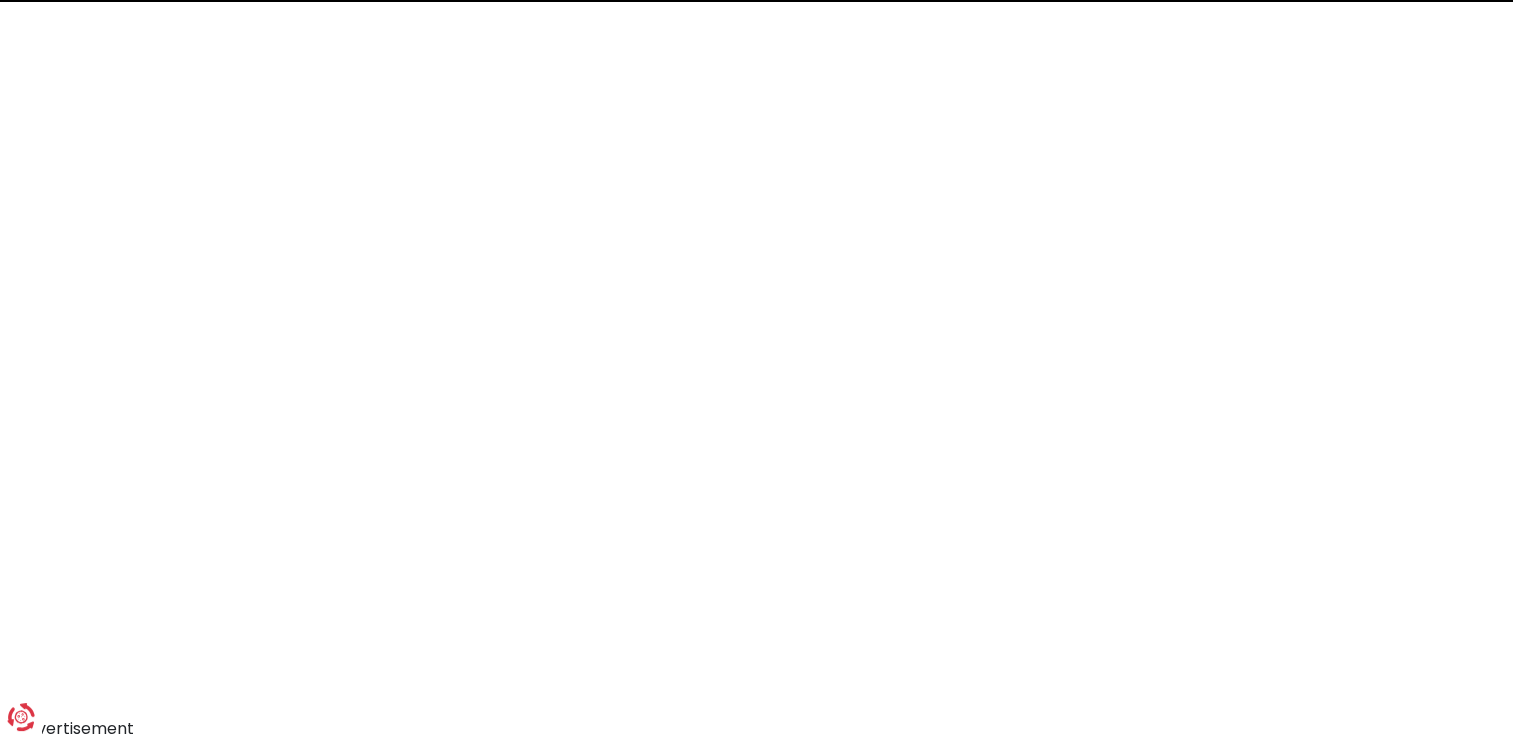scroll, scrollTop: 0, scrollLeft: 0, axis: both 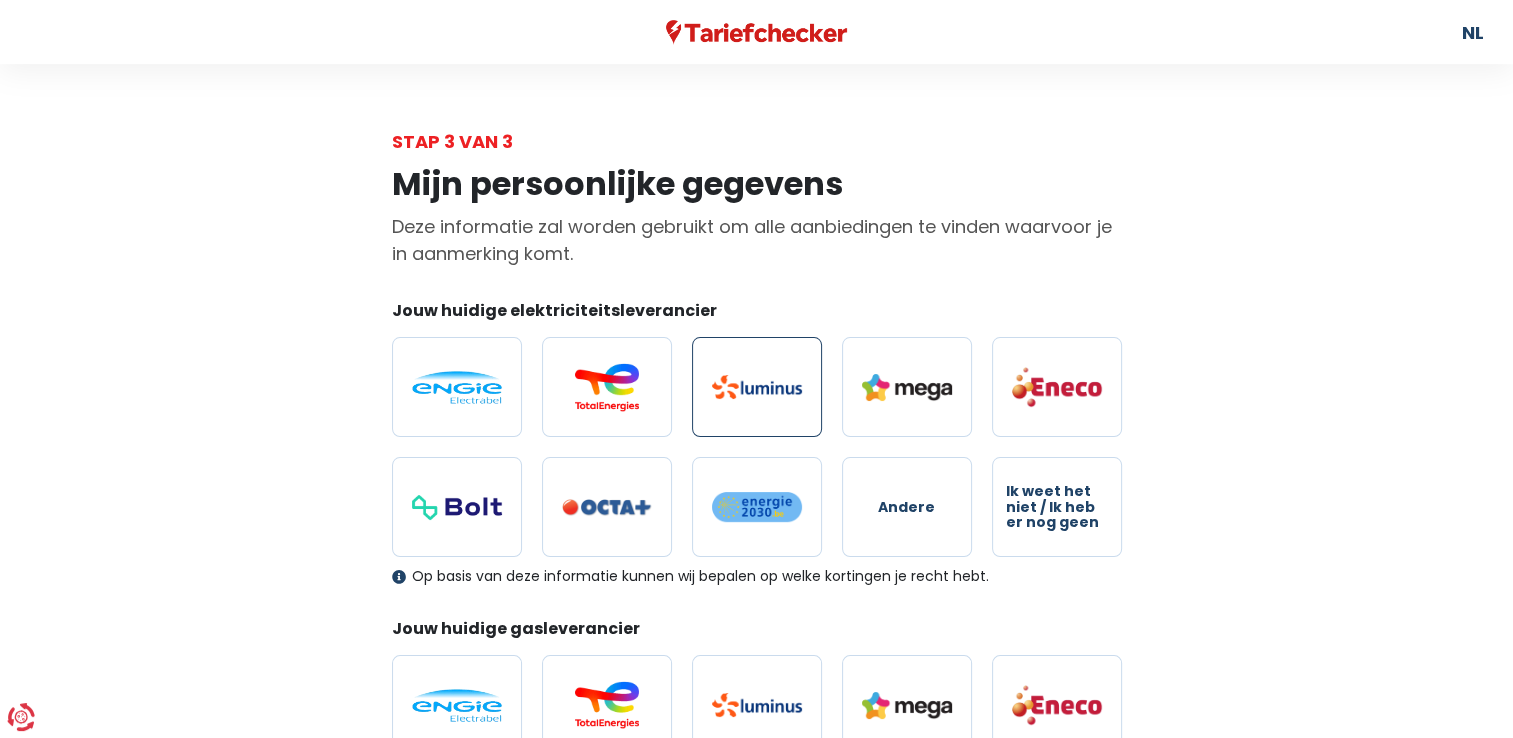 click at bounding box center [757, 387] 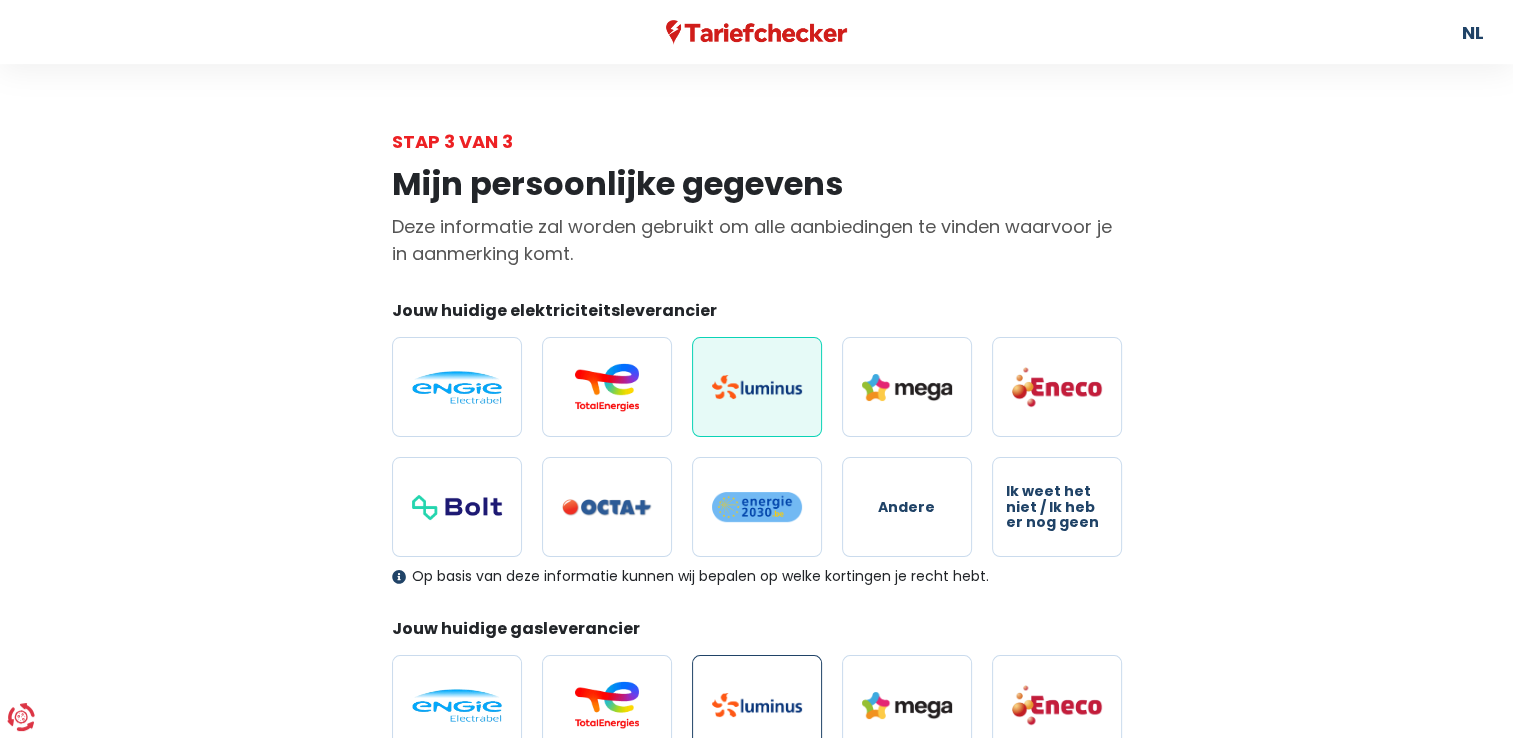 click at bounding box center (757, 705) 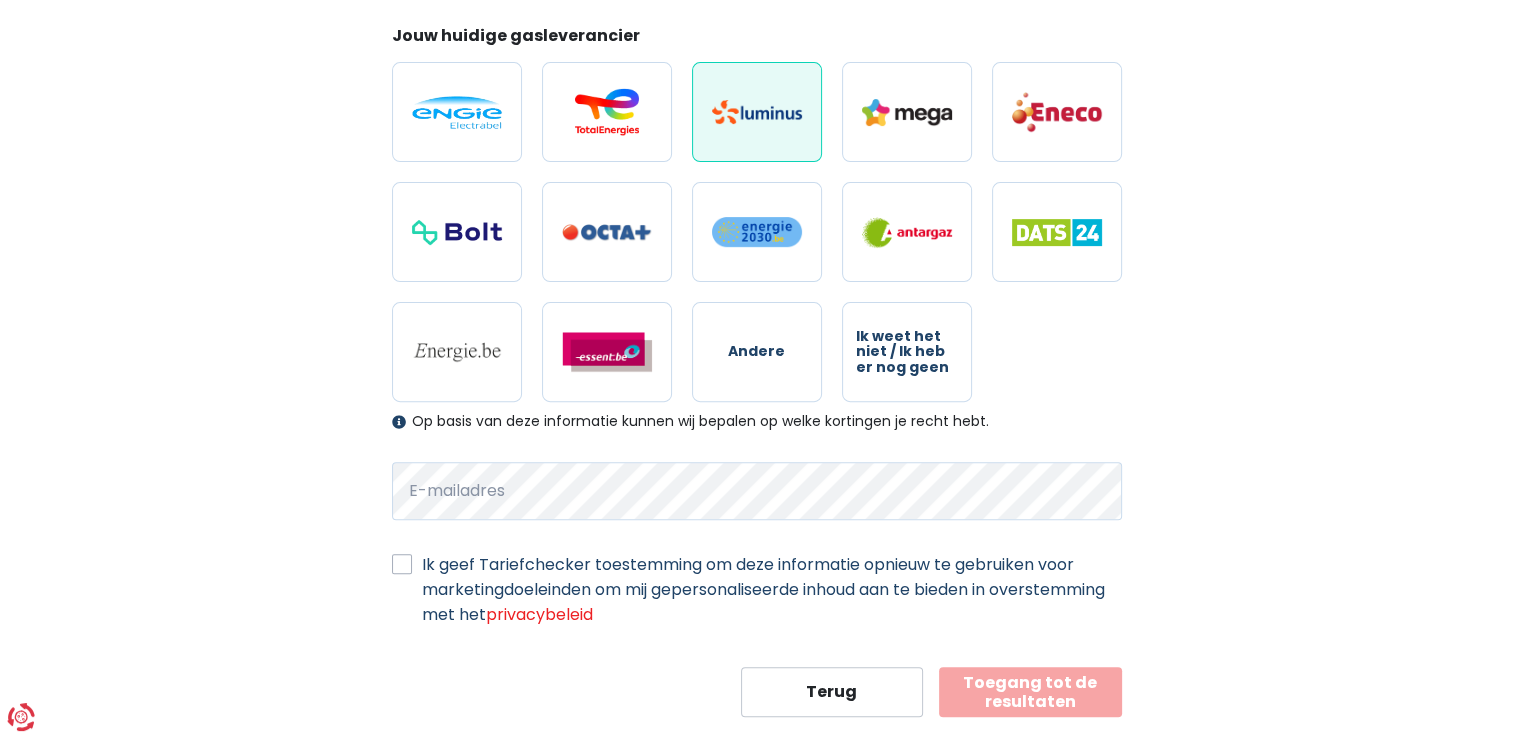 scroll, scrollTop: 633, scrollLeft: 0, axis: vertical 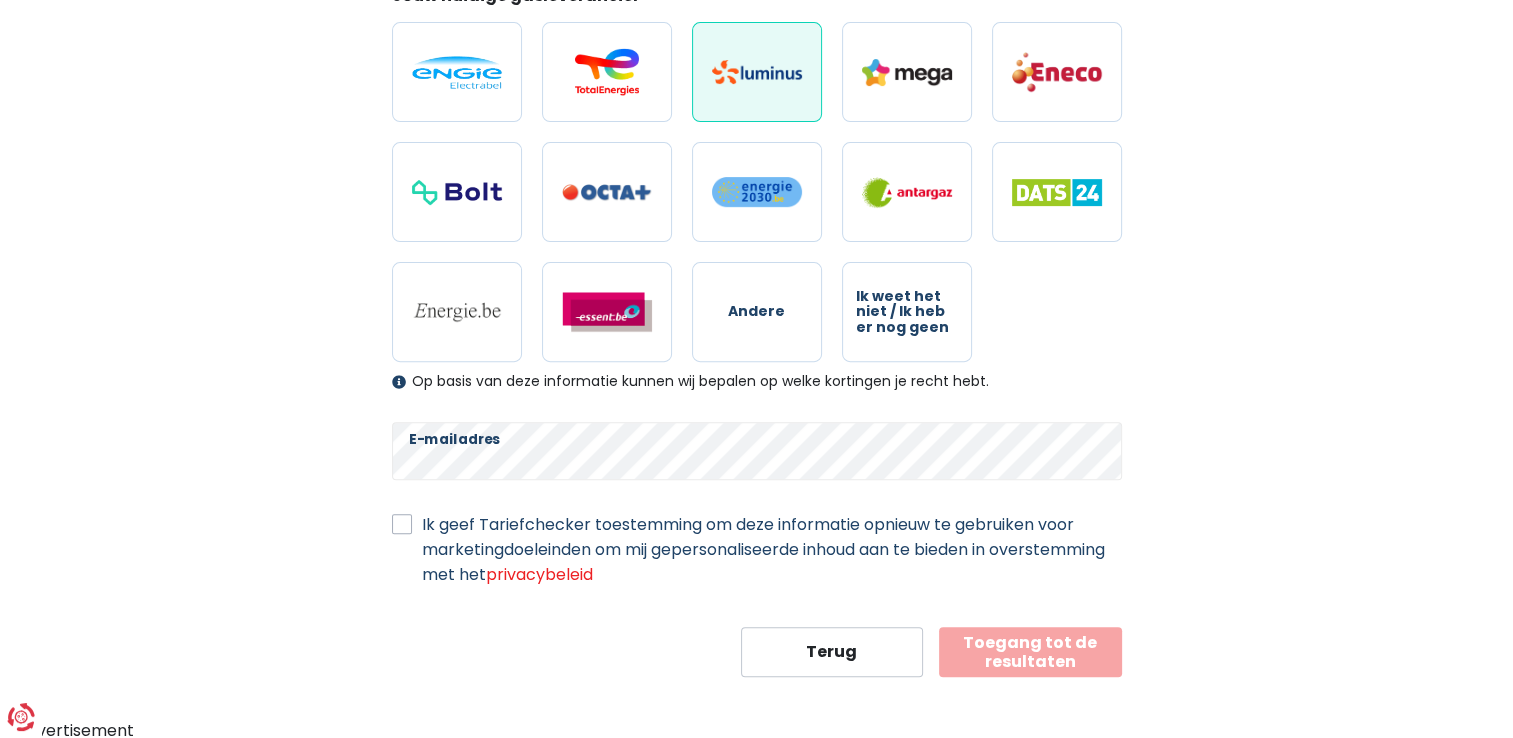 click on "Toegang tot de resultaten" at bounding box center [1030, 652] 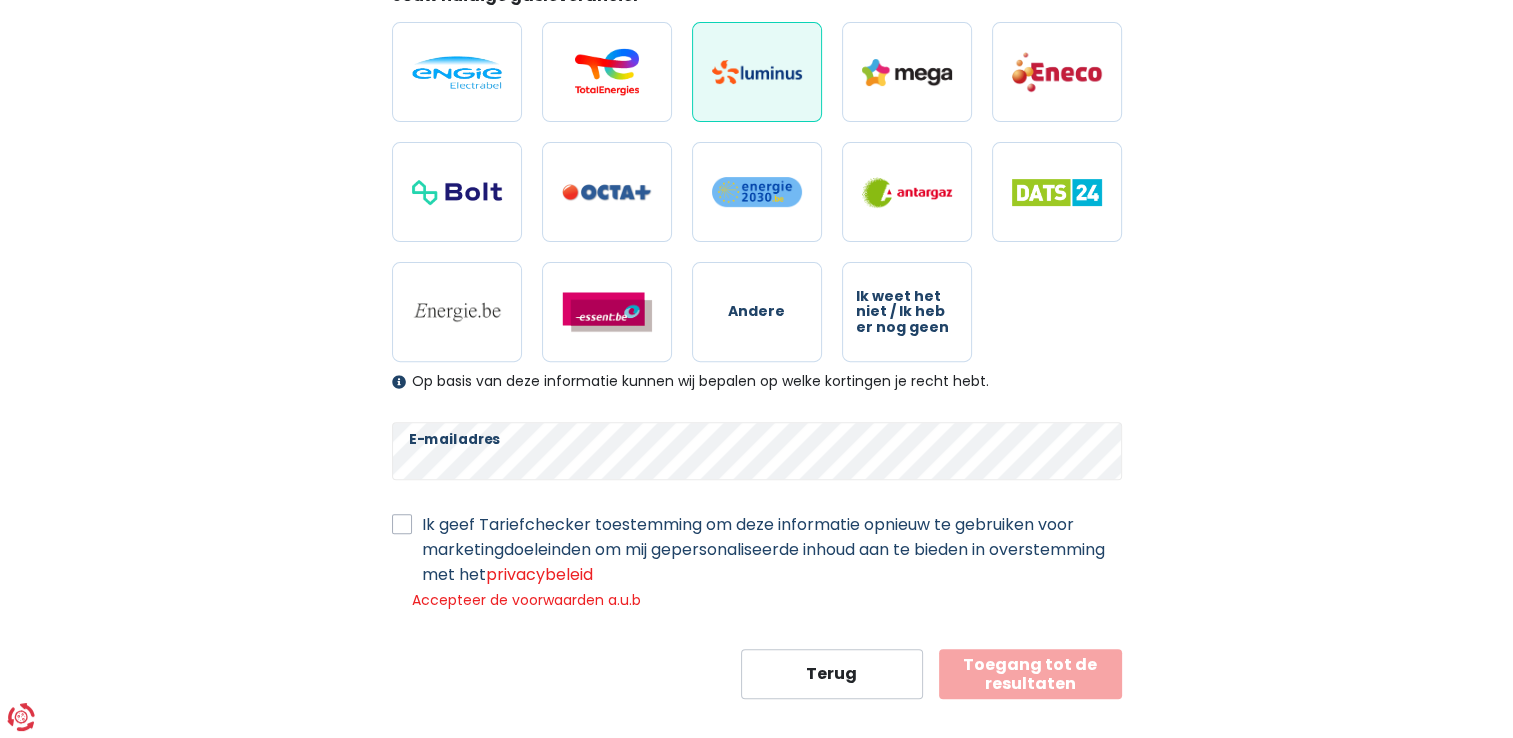 scroll, scrollTop: 655, scrollLeft: 0, axis: vertical 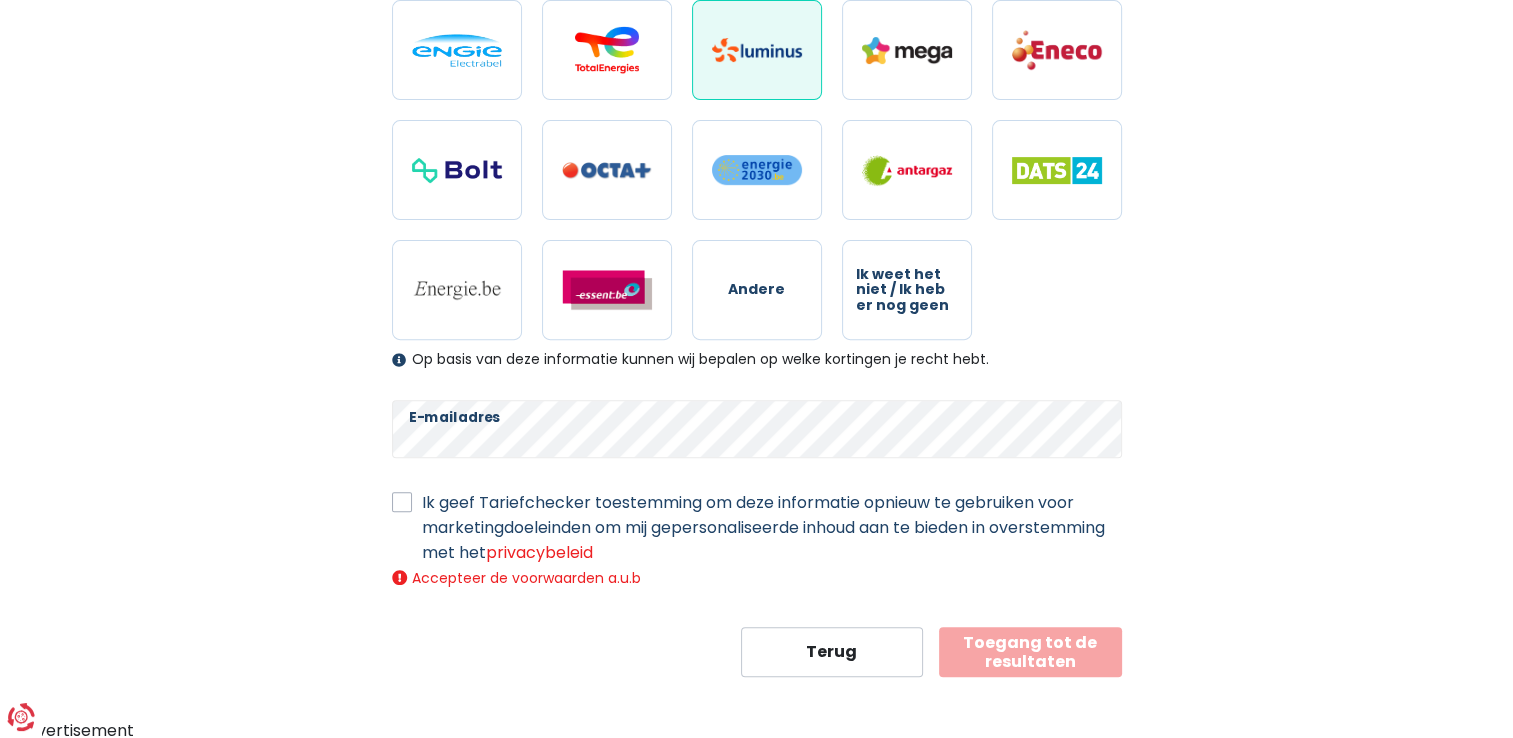 click on "Ik geef Tariefchecker toestemming om deze informatie opnieuw te gebruiken voor marketingdoeleinden om mij gepersonaliseerde inhoud aan te bieden in overstemming met het
privacybeleid" at bounding box center (772, 527) 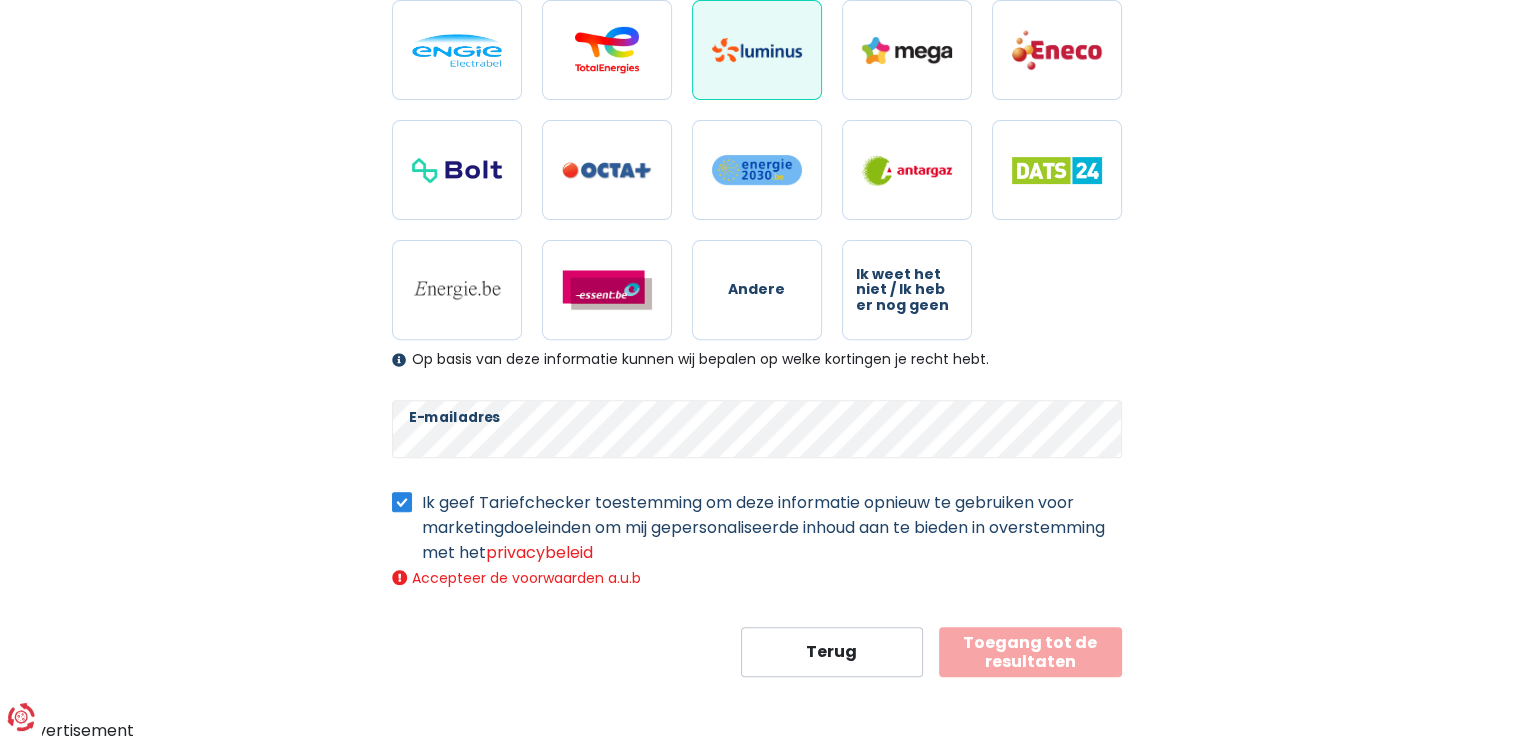 scroll, scrollTop: 633, scrollLeft: 0, axis: vertical 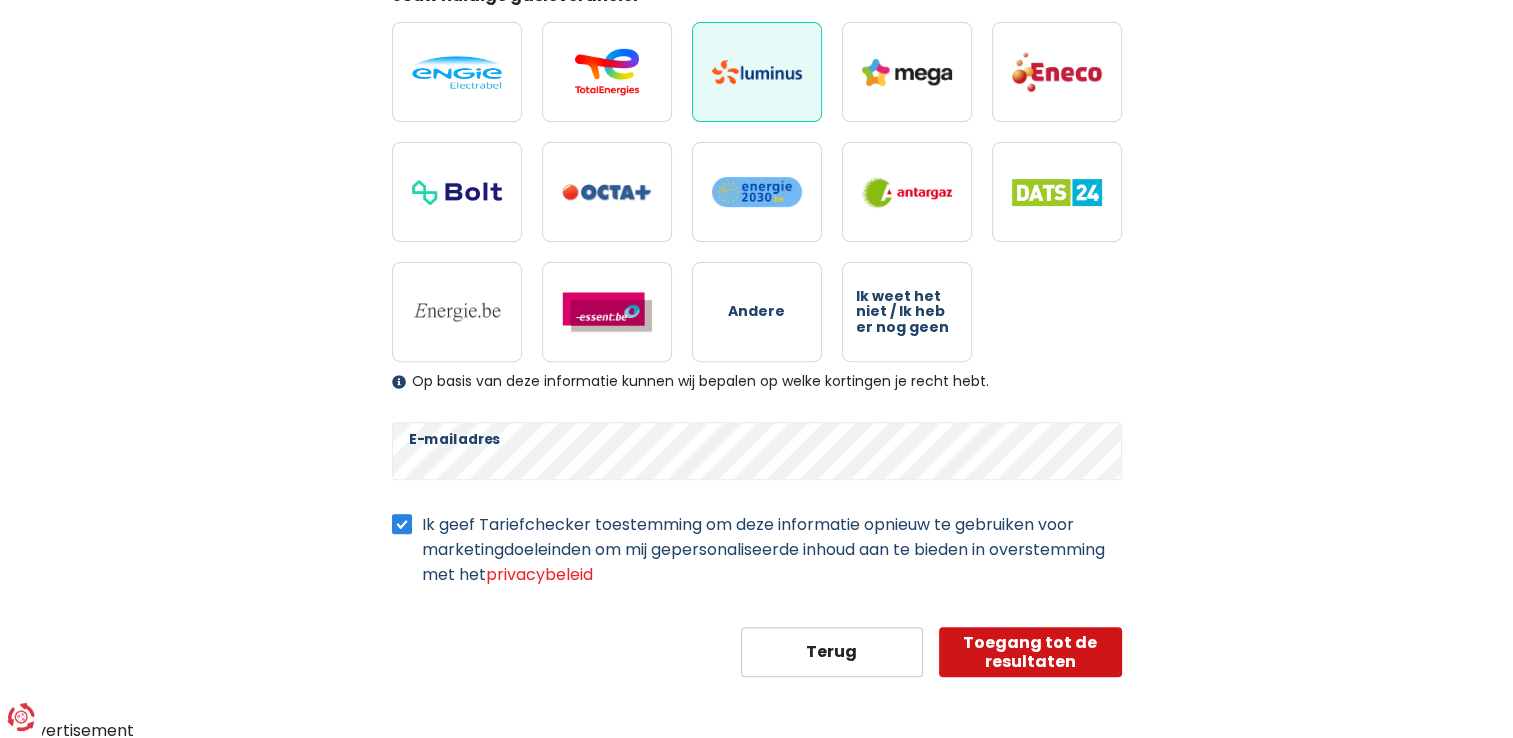 click on "Toegang tot de resultaten" at bounding box center (1030, 652) 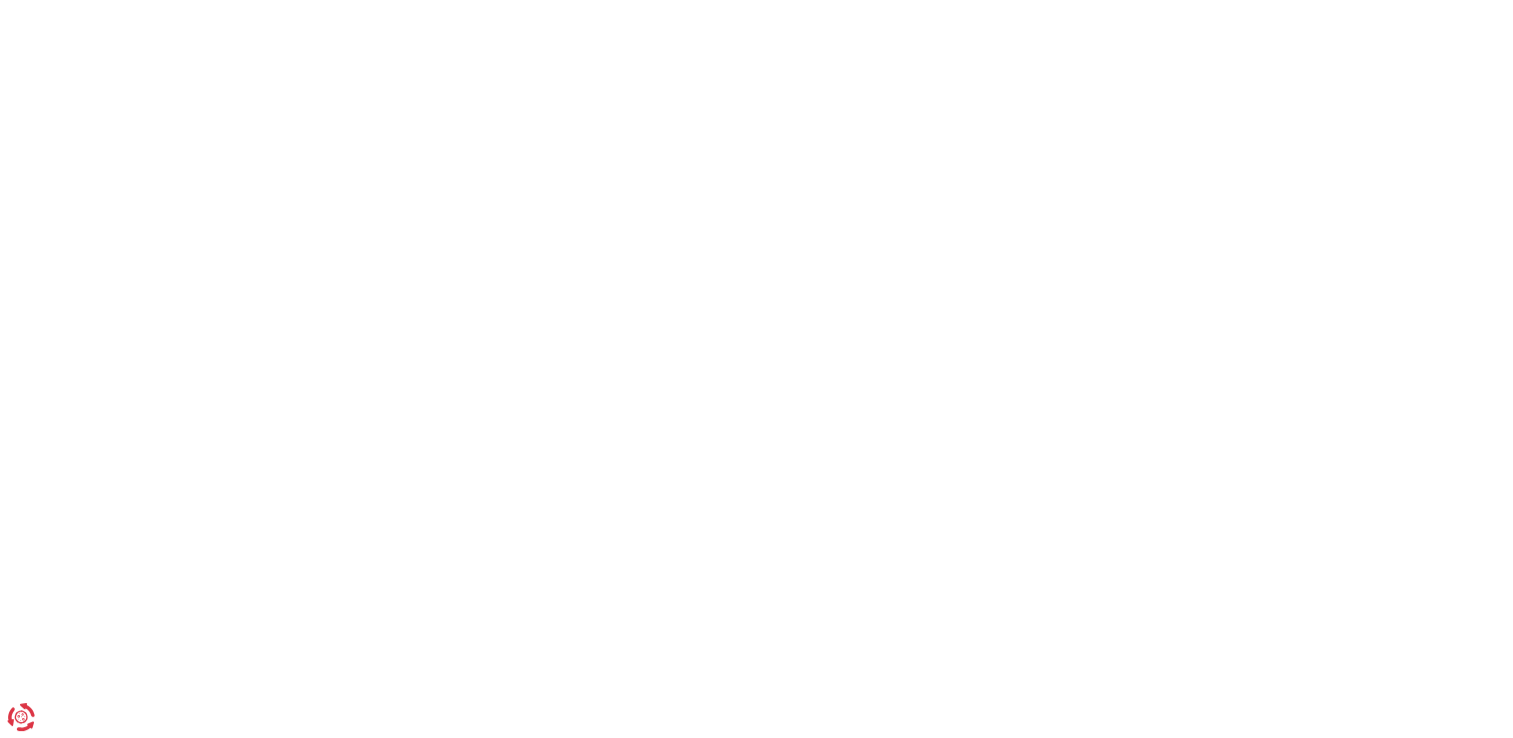 scroll, scrollTop: 0, scrollLeft: 0, axis: both 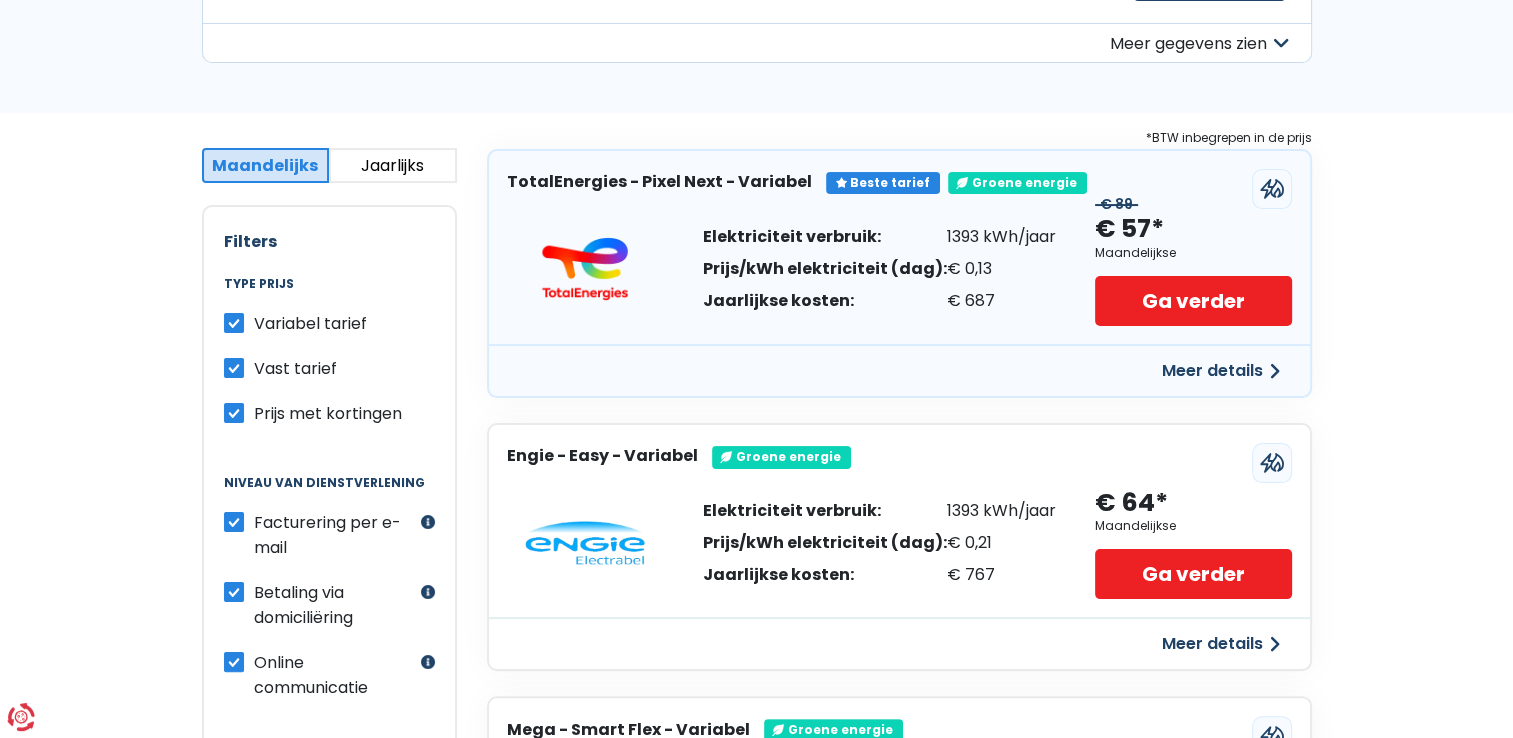 click on "Meer details" at bounding box center (1221, 371) 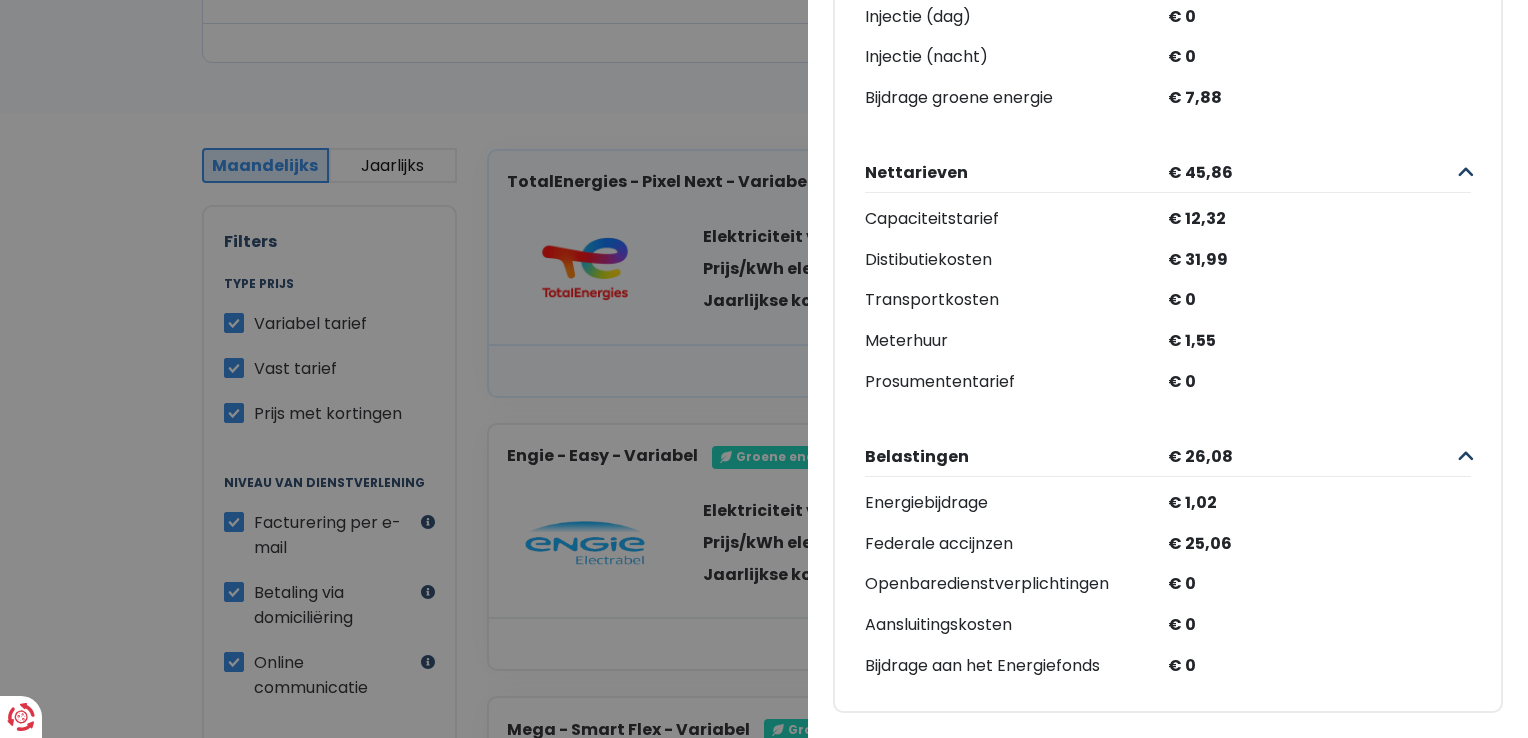 scroll, scrollTop: 645, scrollLeft: 0, axis: vertical 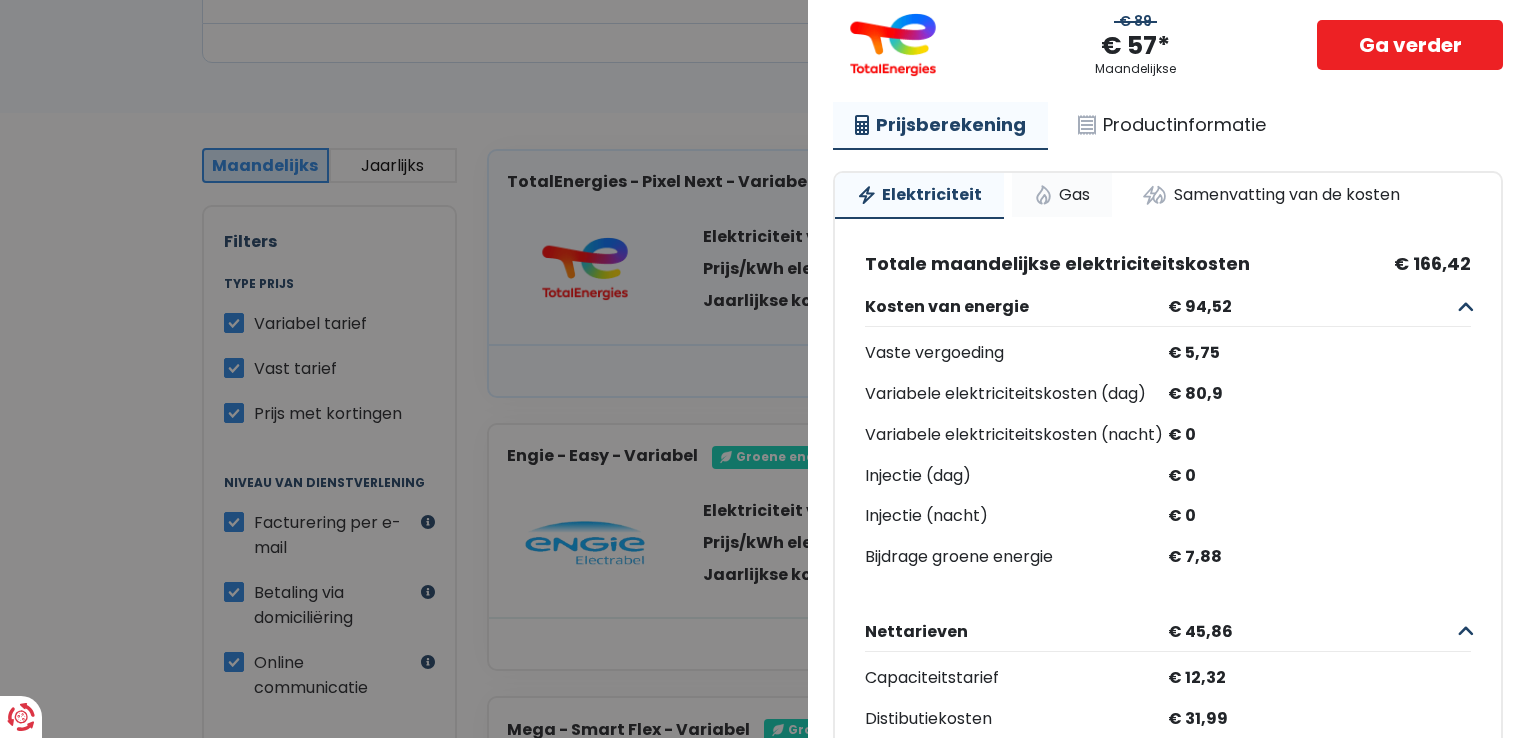 click on "Gas" at bounding box center (1062, 195) 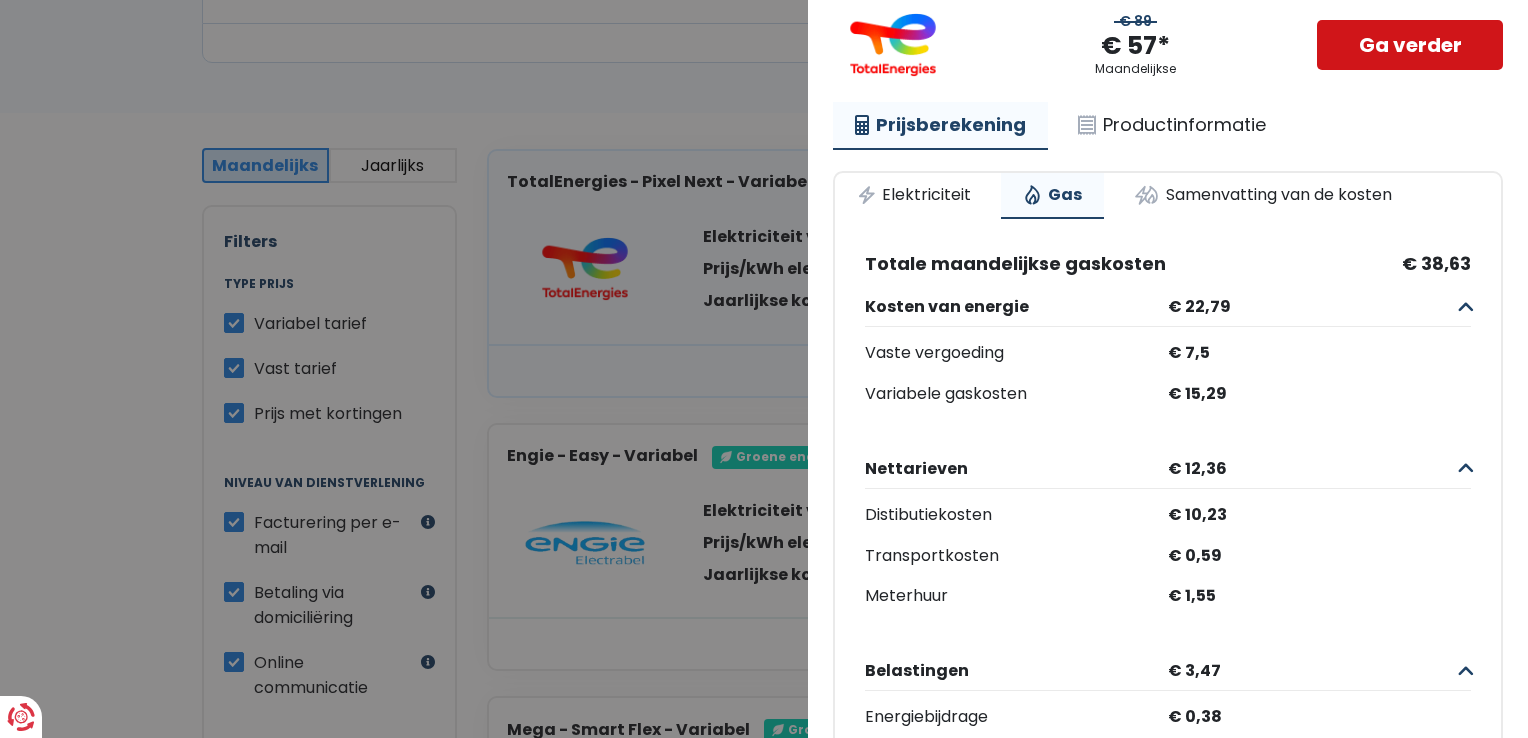 click on "Samenvatting van de kosten" at bounding box center [1263, 195] 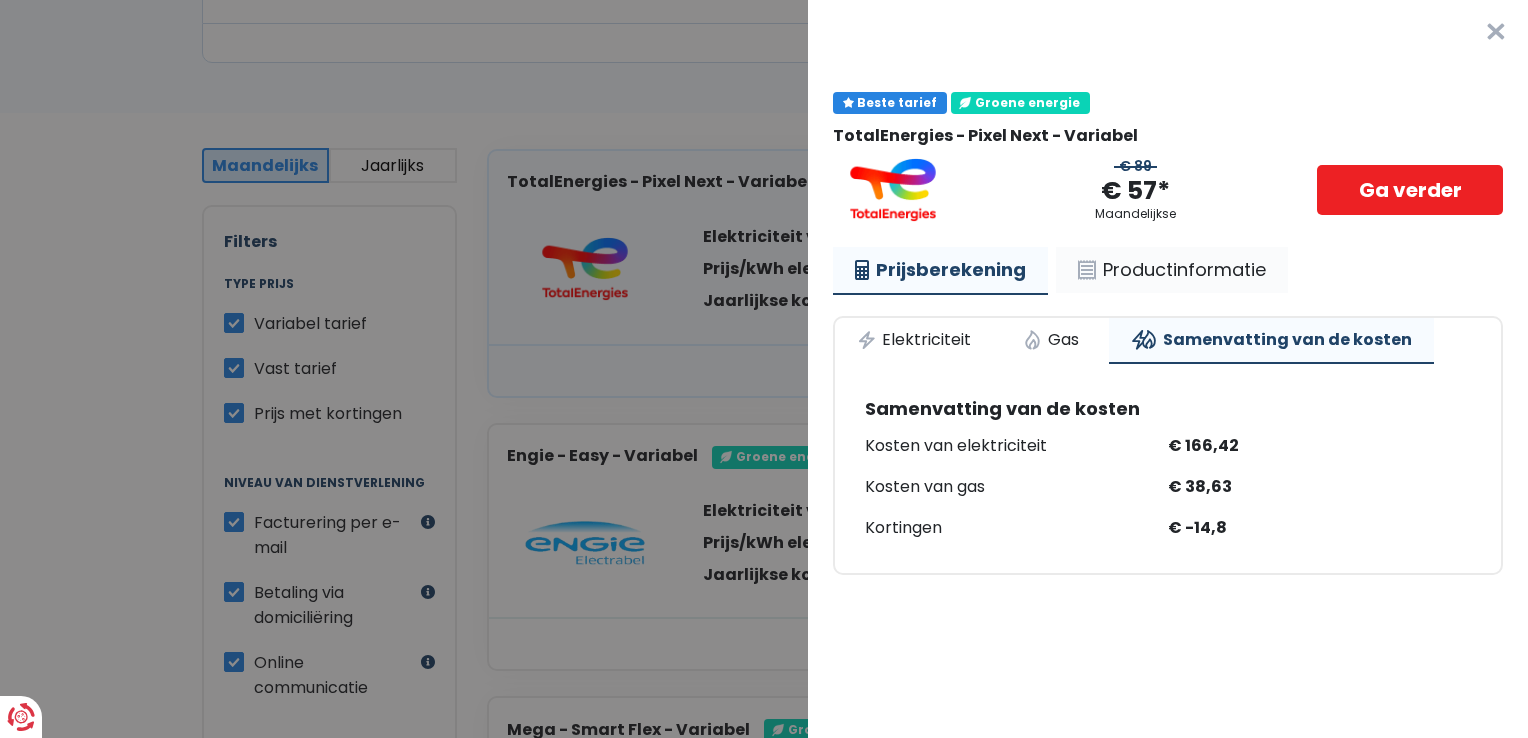 click on "Productinformatie" at bounding box center (1172, 270) 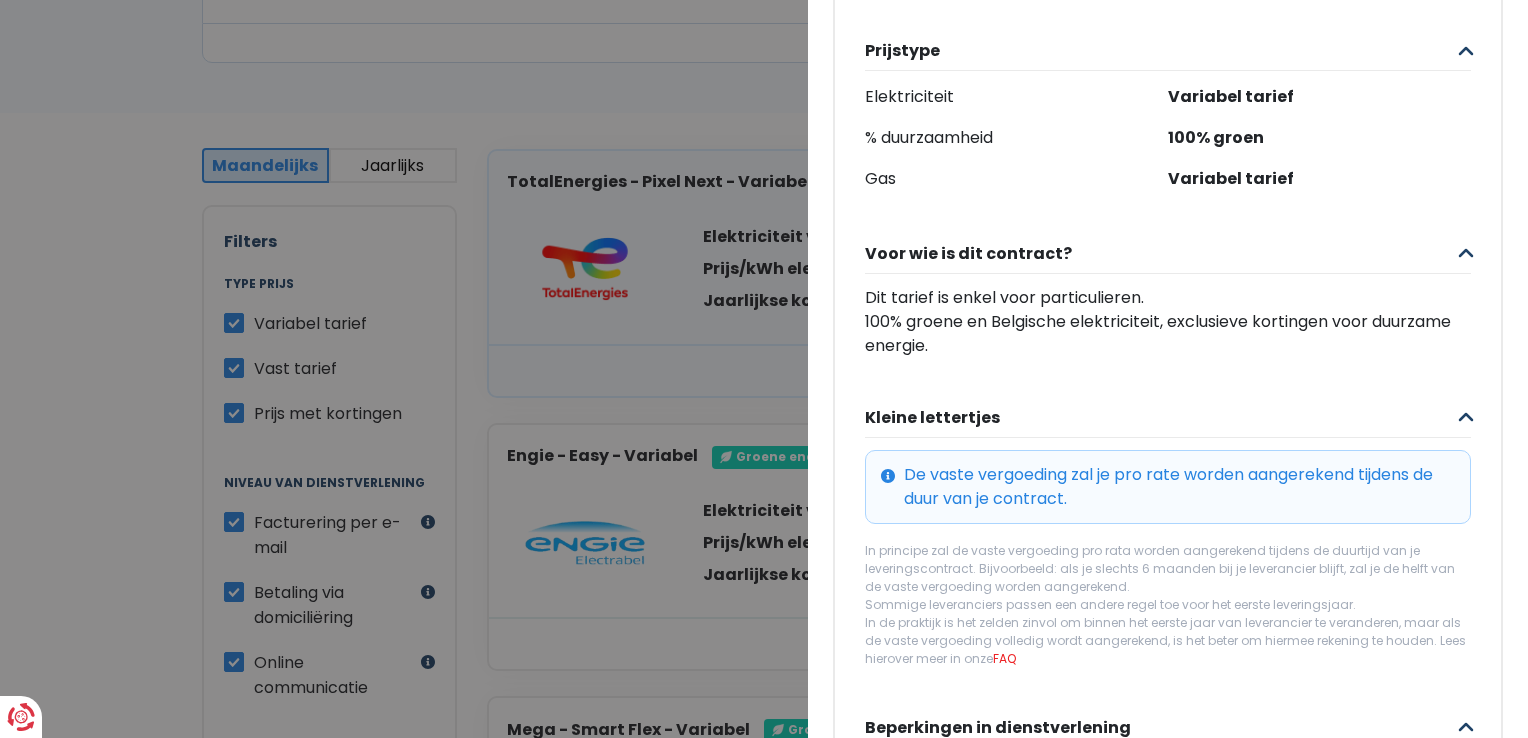 scroll, scrollTop: 0, scrollLeft: 0, axis: both 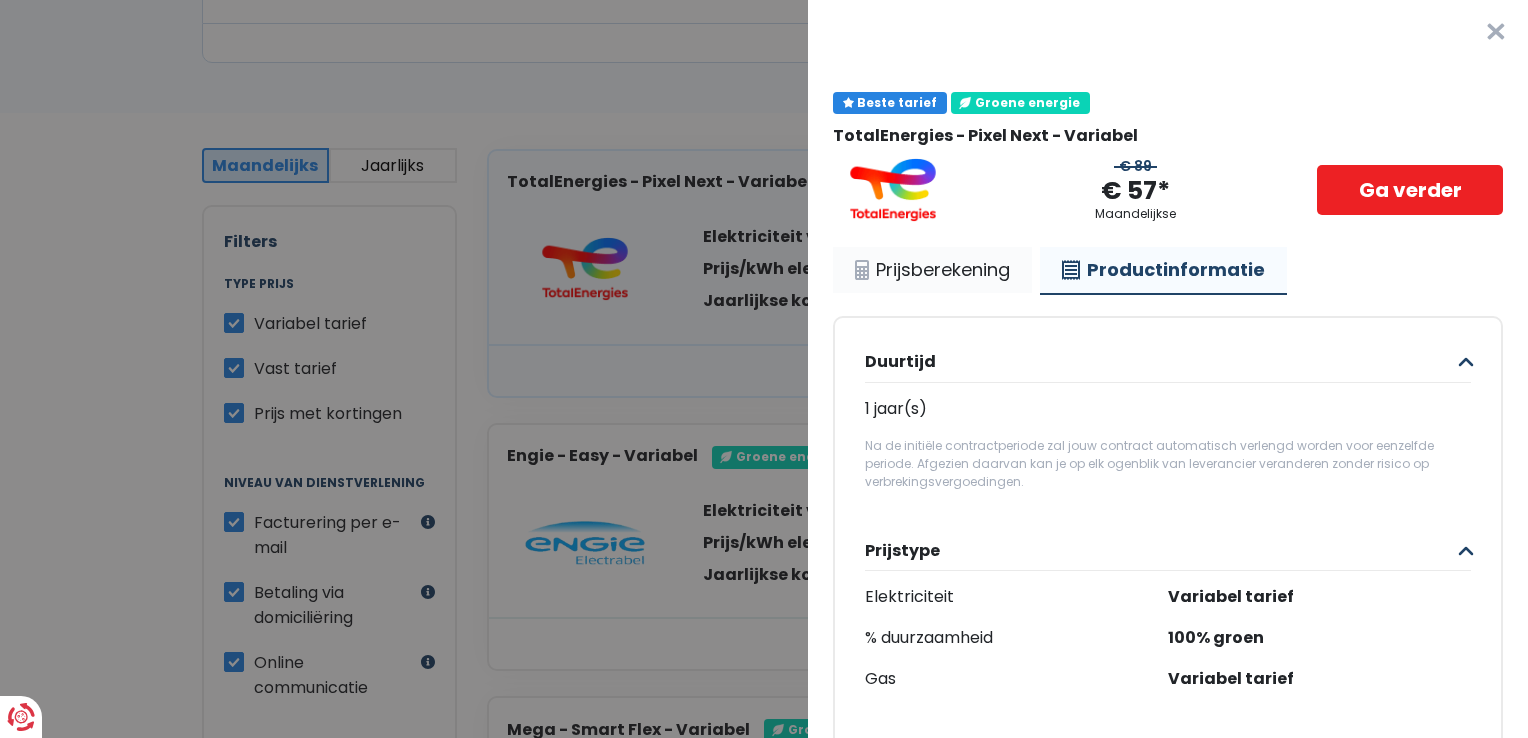 click on "Prijsberekening" at bounding box center (932, 270) 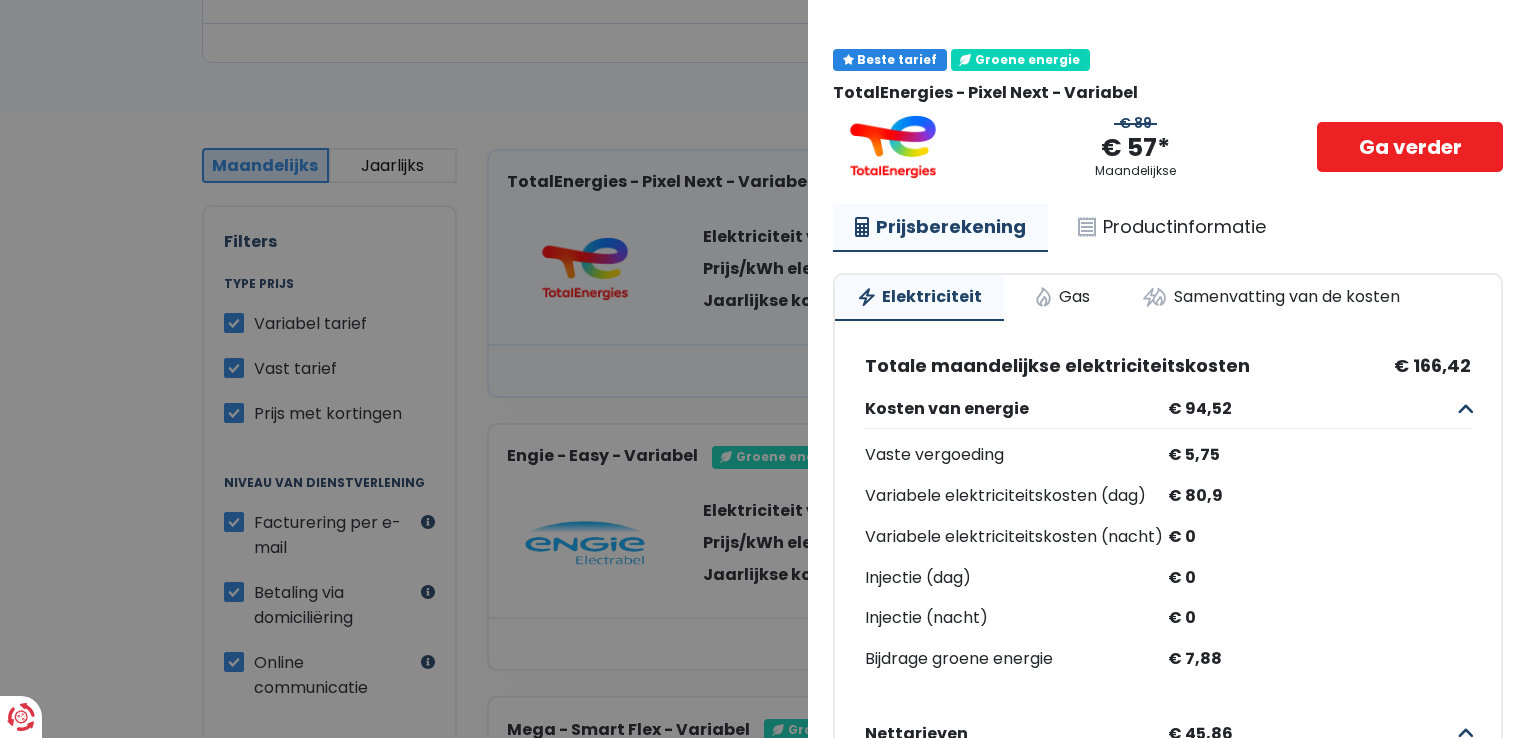 scroll, scrollTop: 0, scrollLeft: 0, axis: both 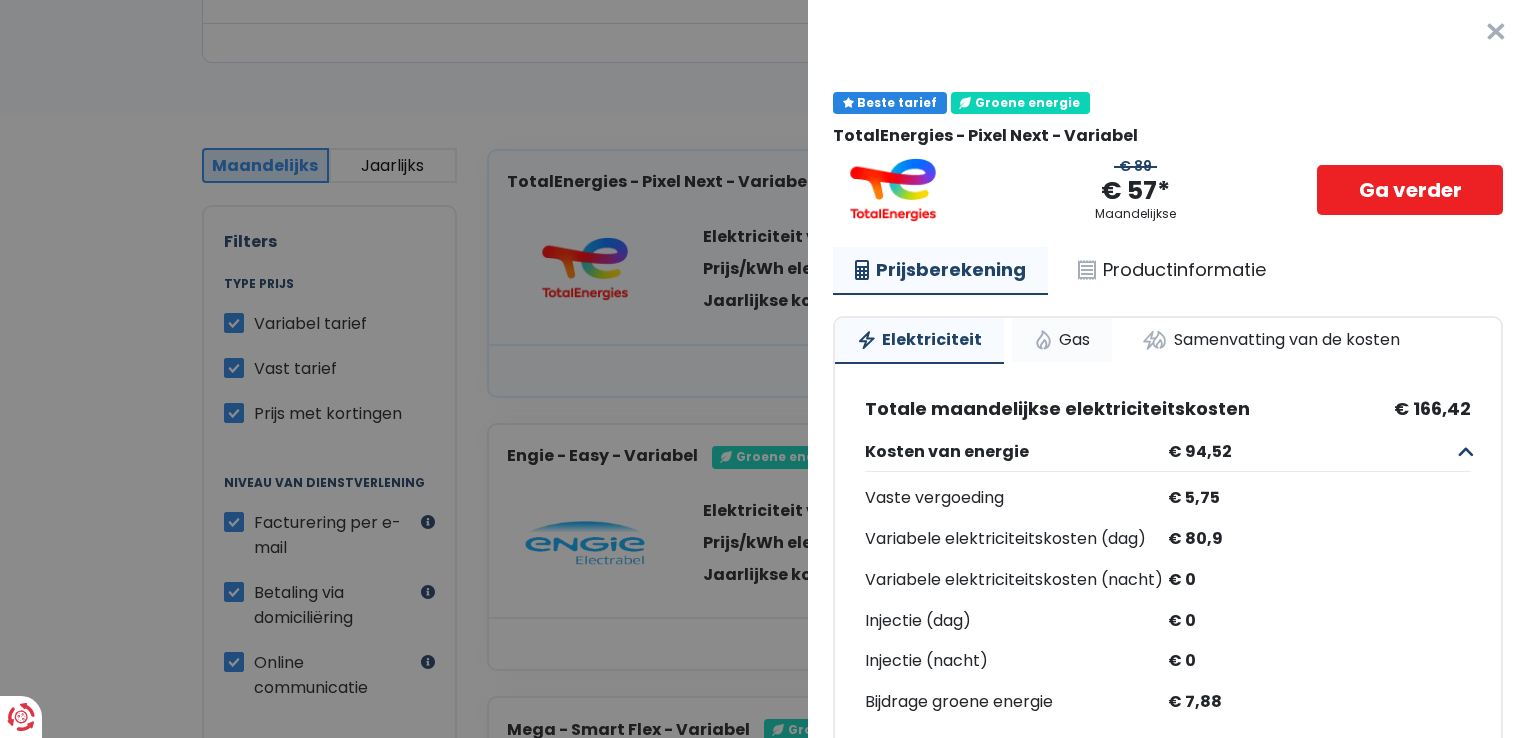 click on "Gas" at bounding box center [1062, 340] 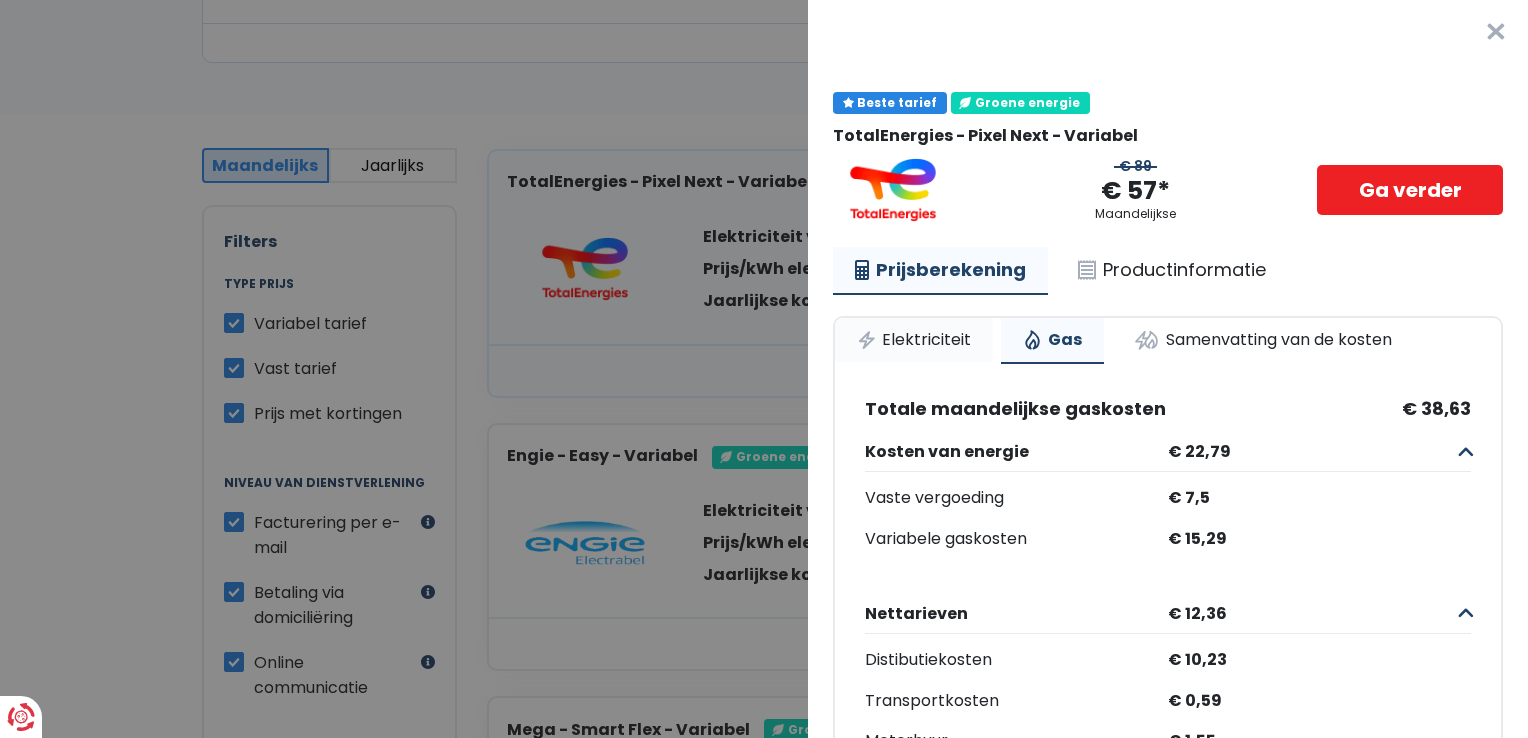 click on "Elektriciteit" at bounding box center [914, 340] 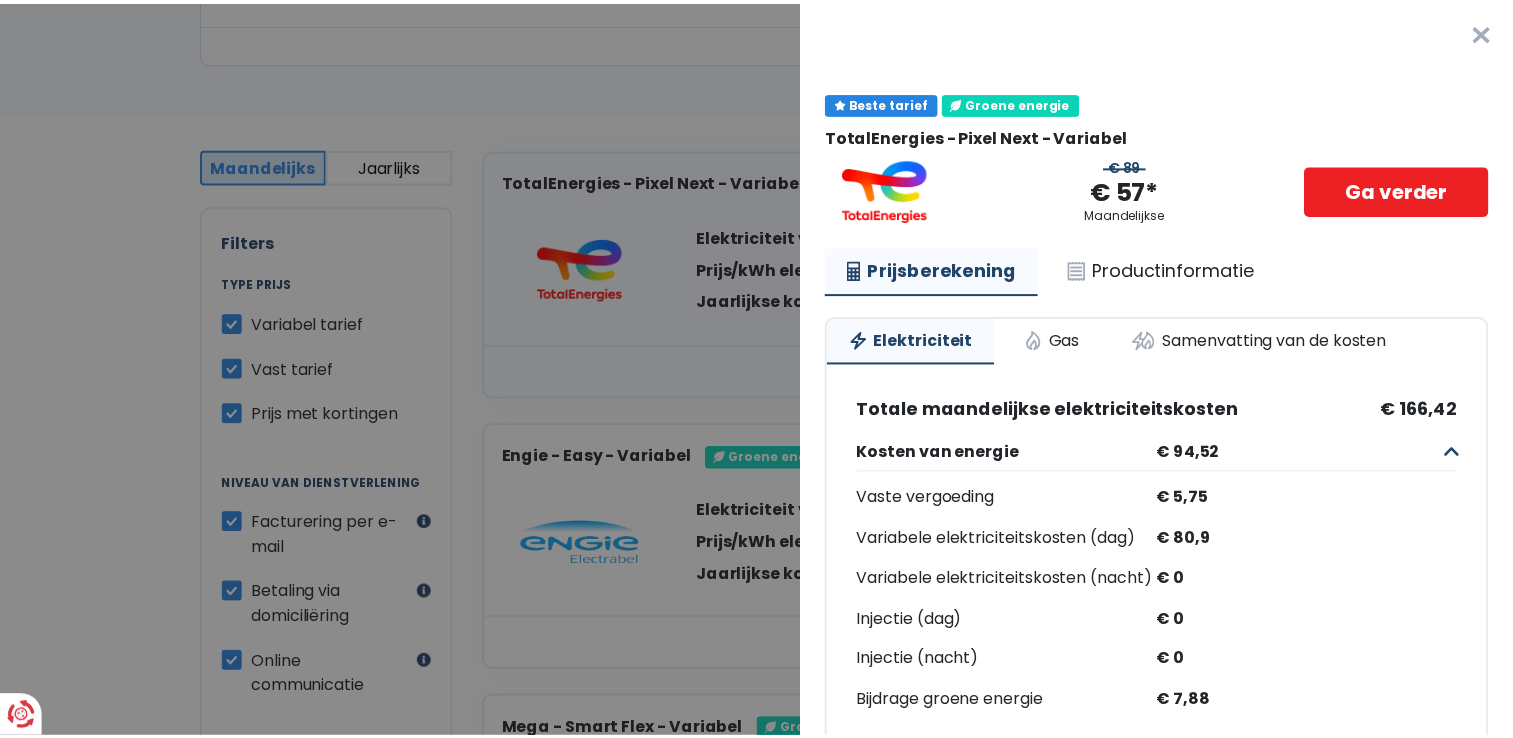 scroll, scrollTop: 500, scrollLeft: 0, axis: vertical 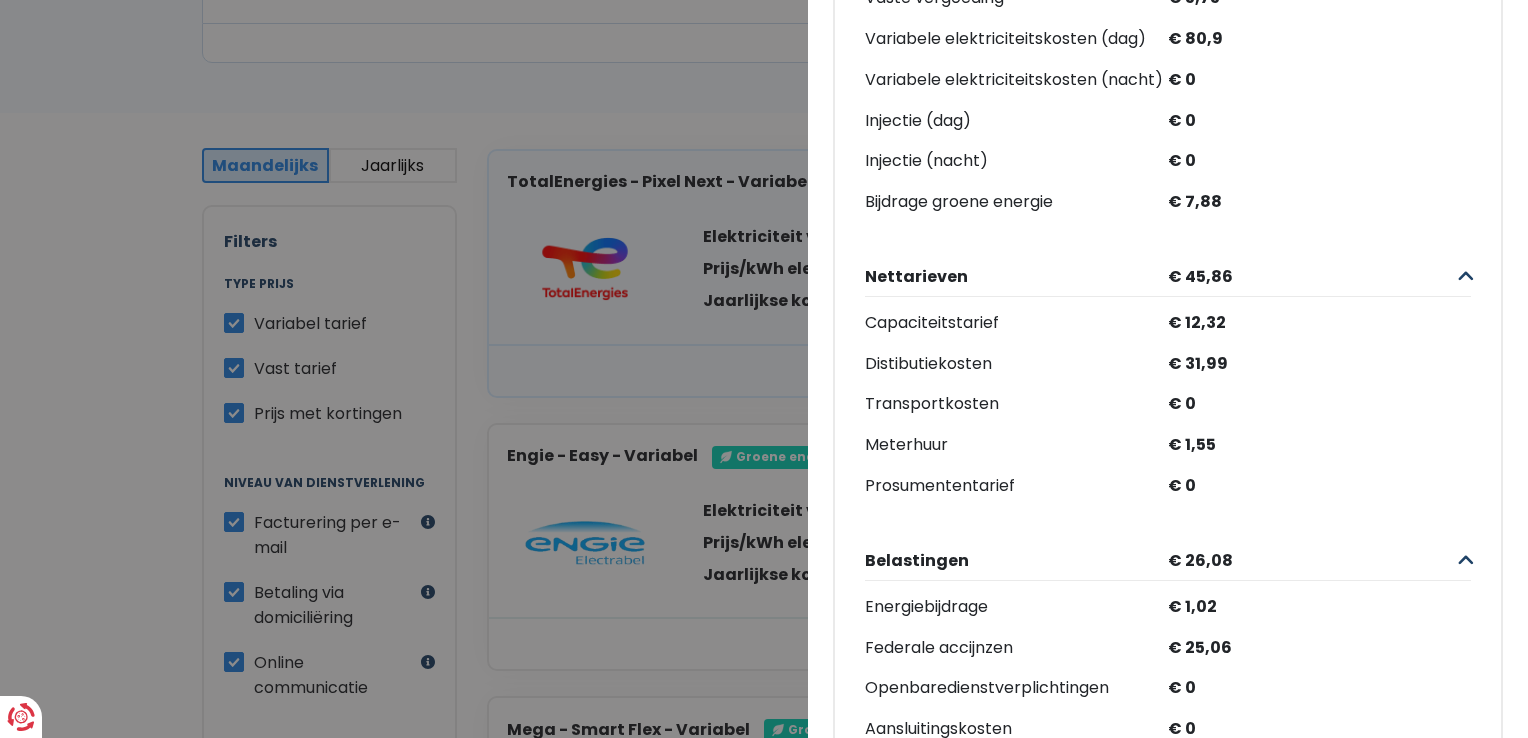 click on "Plus de détails - TotalEnergies ×
Beste tarief
Groene energie
TotalEnergies - Pixel Next - Variabel
€
€*
Maandelijkse
Ga verder
Prijsberekening Productinformatie Elektriciteit Gas Samenvatting van de kosten Totale maandelijkse elektriciteitskosten
€
Kosten van energie   €
Vaste vergoeding
€
Variabele elektriciteitskosten (dag)
€
Variabele elektriciteitskosten (nacht)
€
Injectie (dag)
€
Injectie (nacht)
€
Bijdrage groene energie
€
Nettarieven   €
Capaciteitstarief
€
Distibutiekosten
€
Transportkosten
€
Meterhuur
€
€" at bounding box center [764, 369] 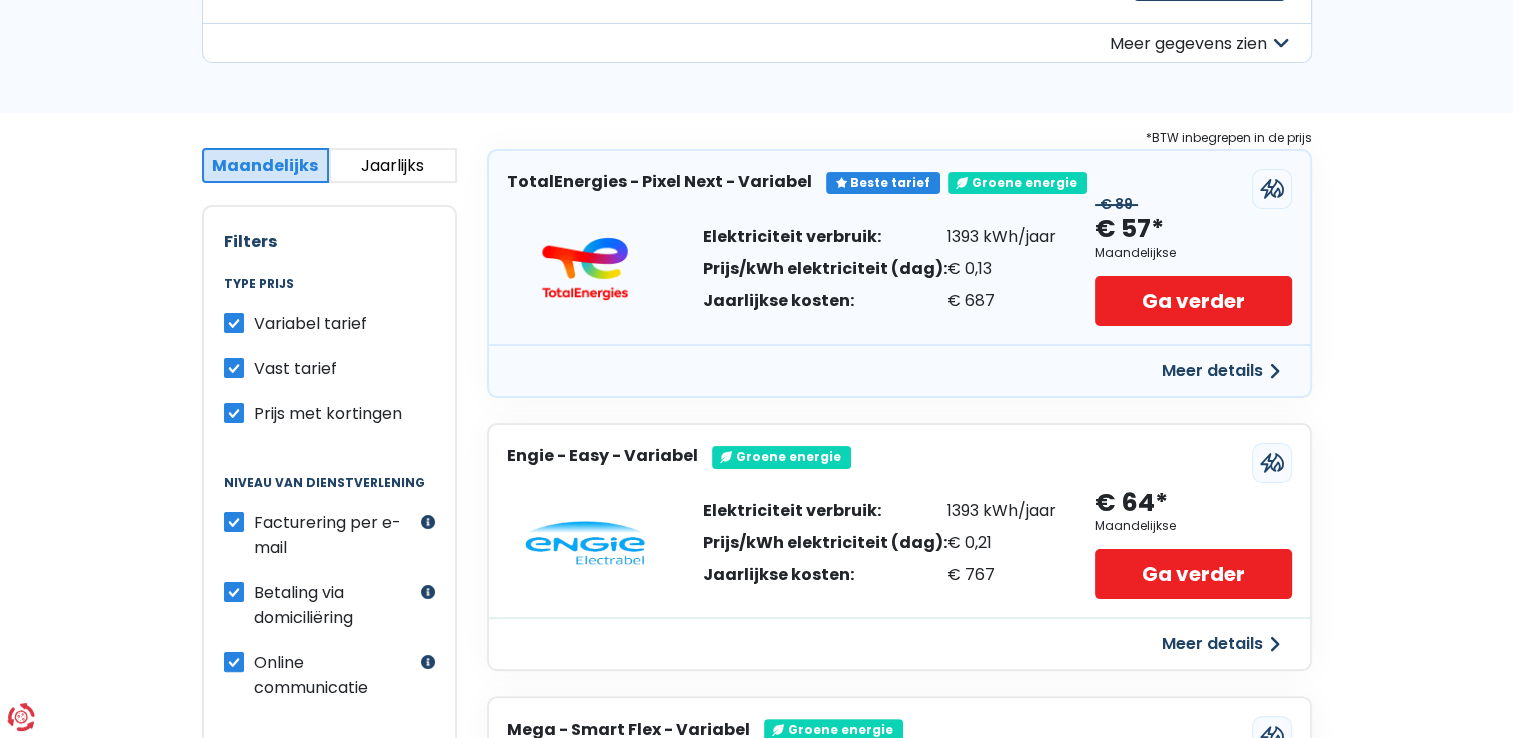 click on "Jaarlijks" at bounding box center (393, 165) 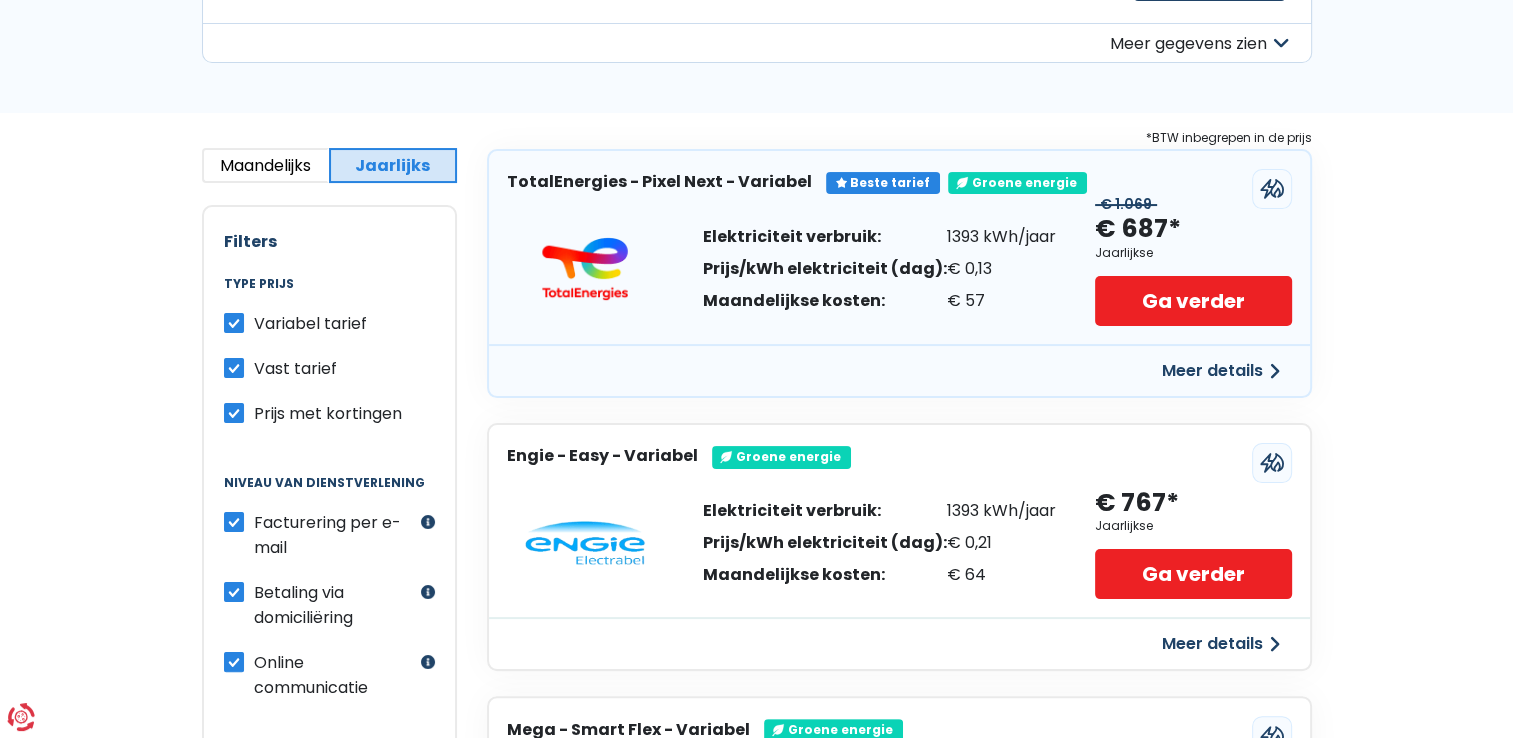 click on "Maandelijks" at bounding box center (266, 165) 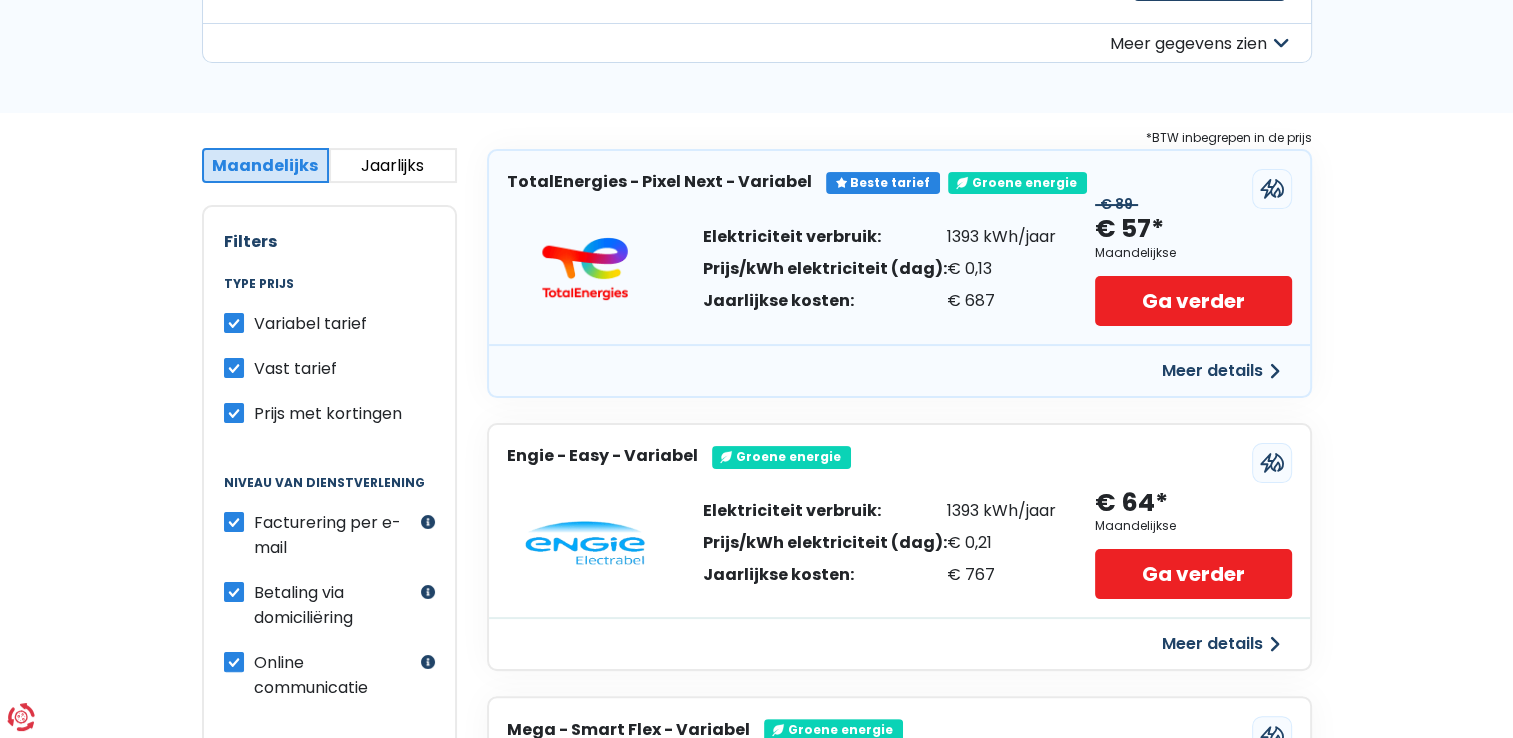 click on "Jaarlijks" at bounding box center [393, 165] 